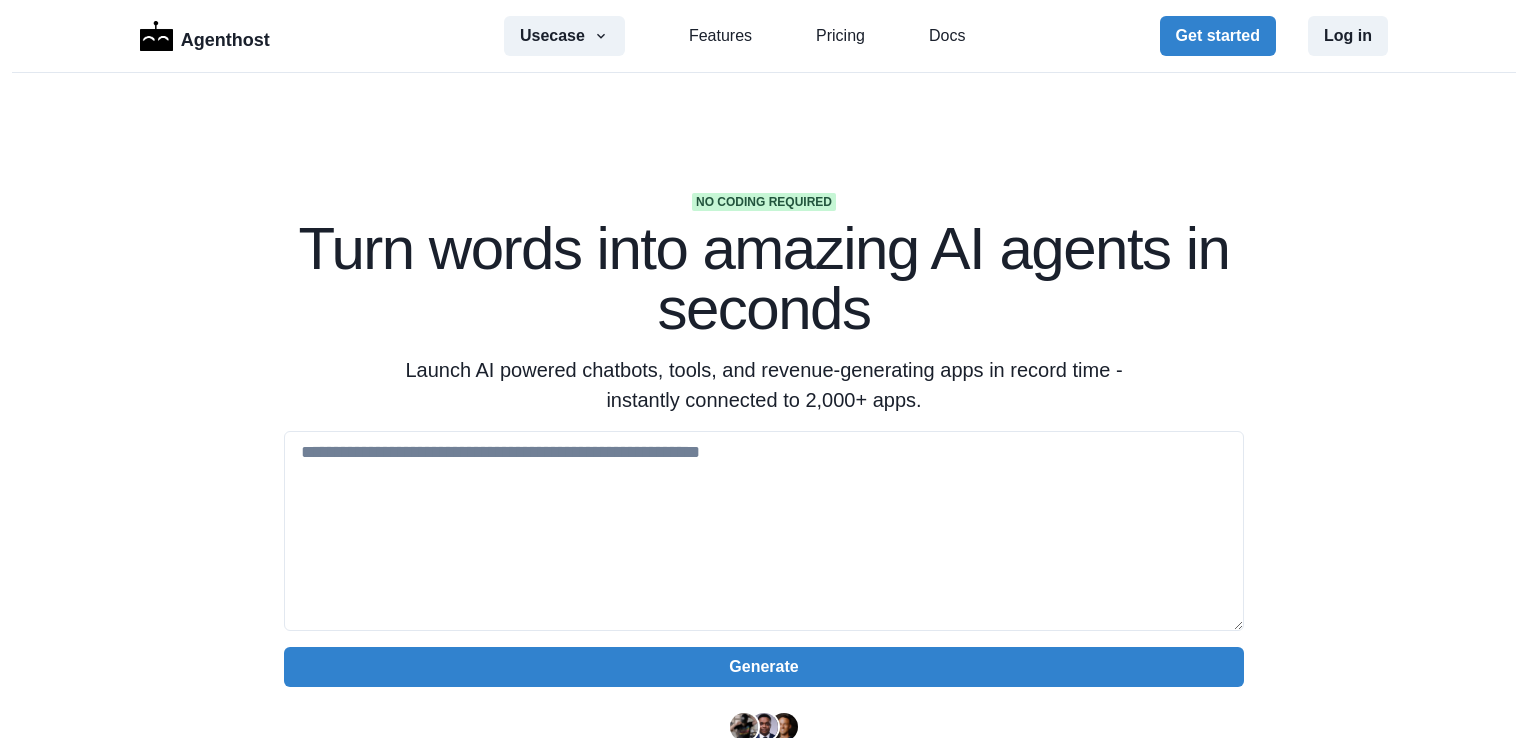 scroll, scrollTop: 0, scrollLeft: 0, axis: both 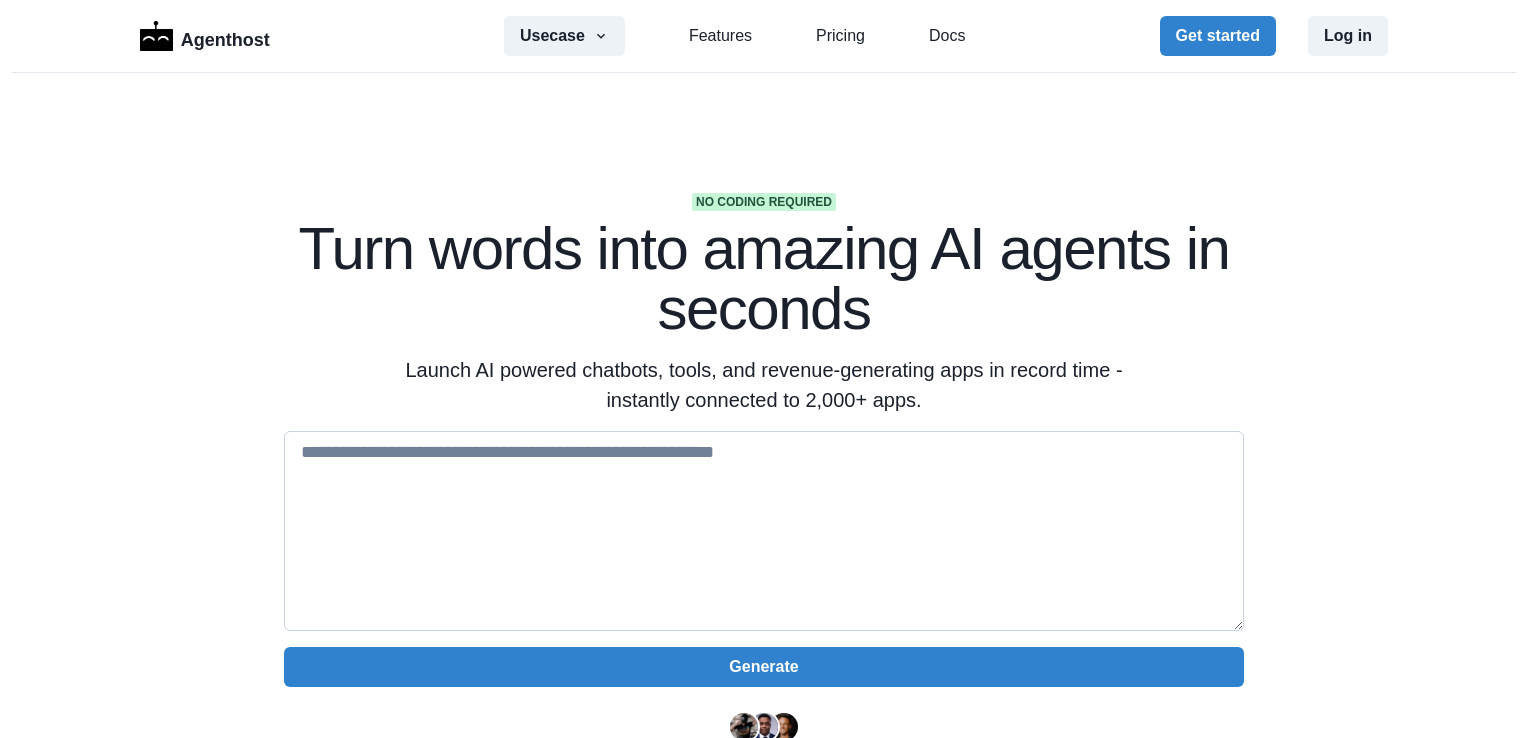 click at bounding box center [764, 531] 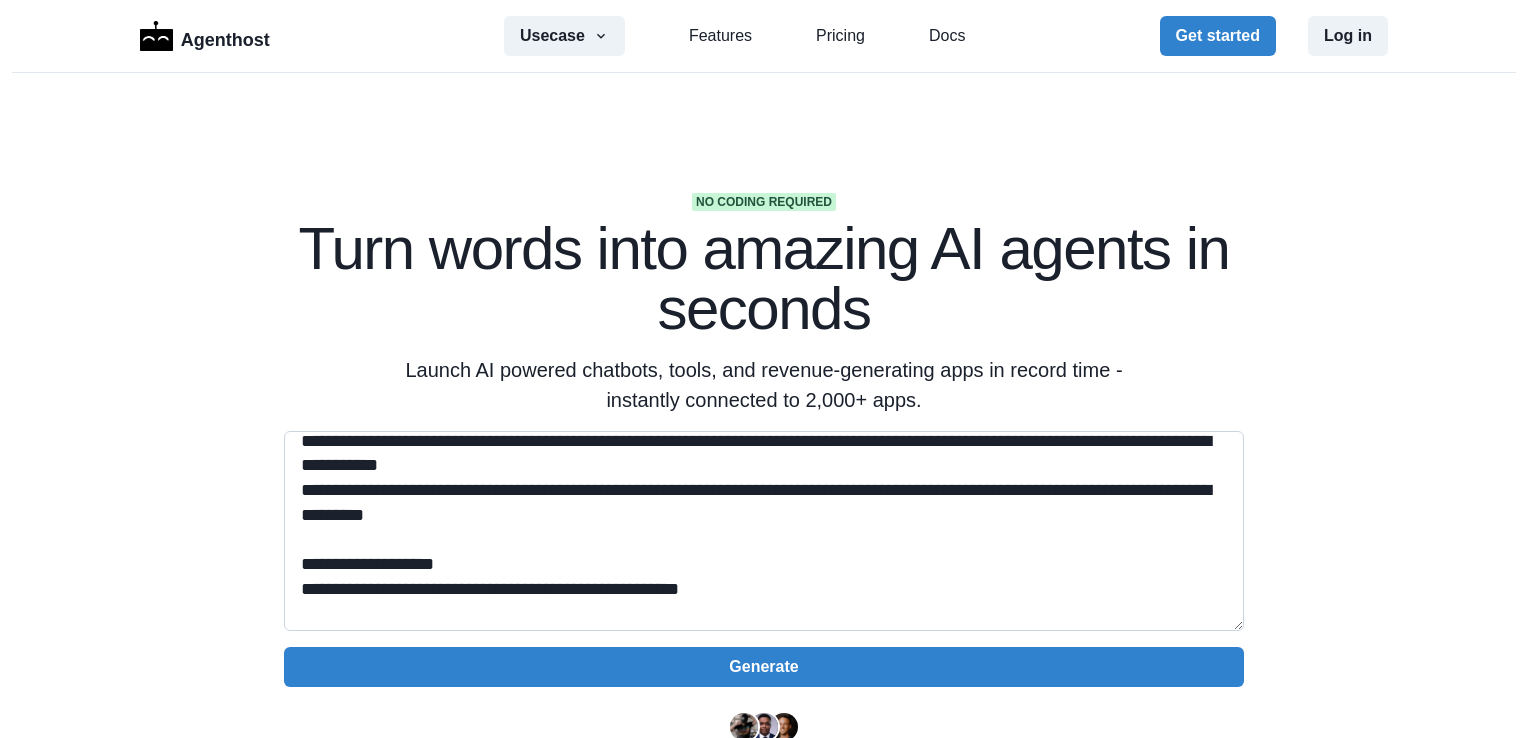 scroll, scrollTop: 0, scrollLeft: 0, axis: both 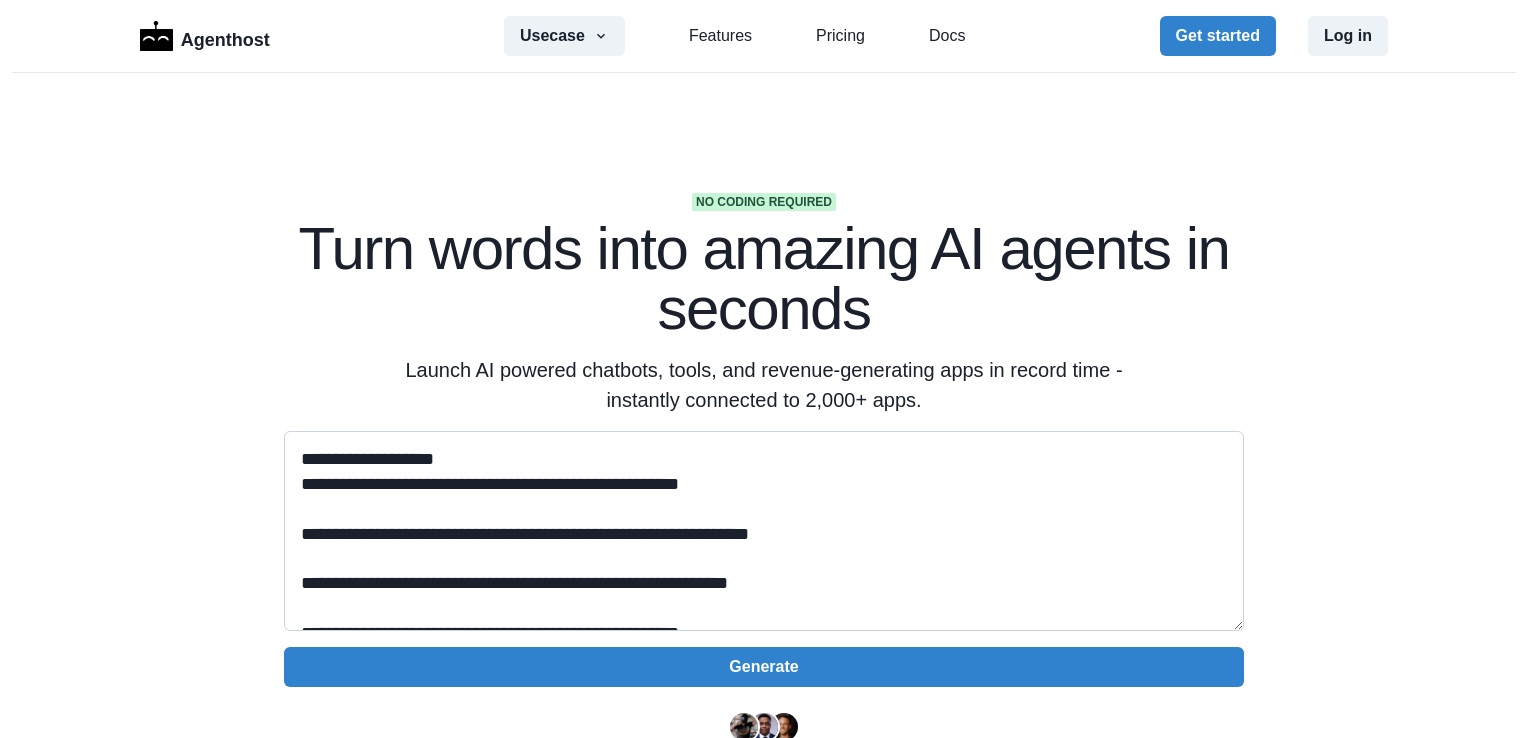 click at bounding box center [764, 531] 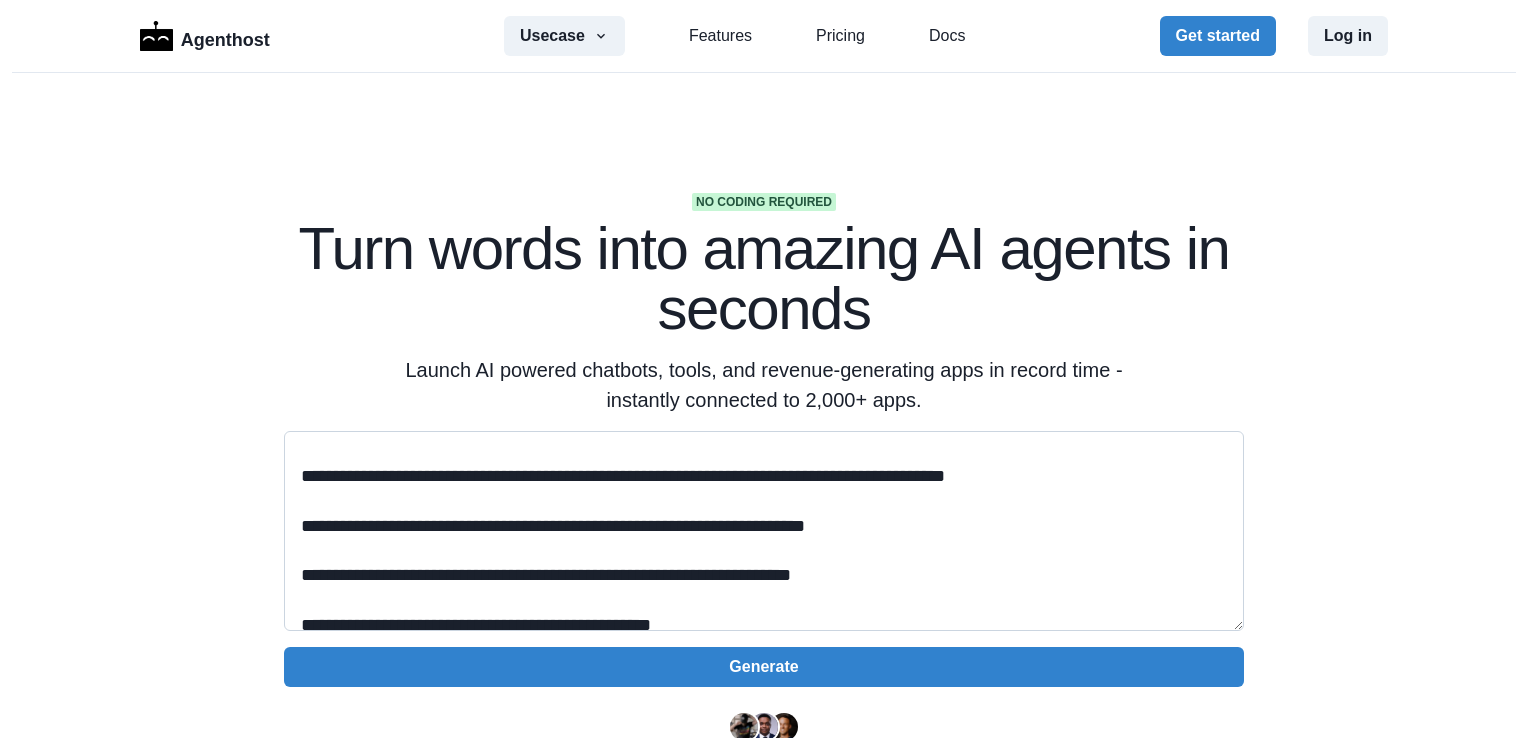 scroll, scrollTop: 844, scrollLeft: 0, axis: vertical 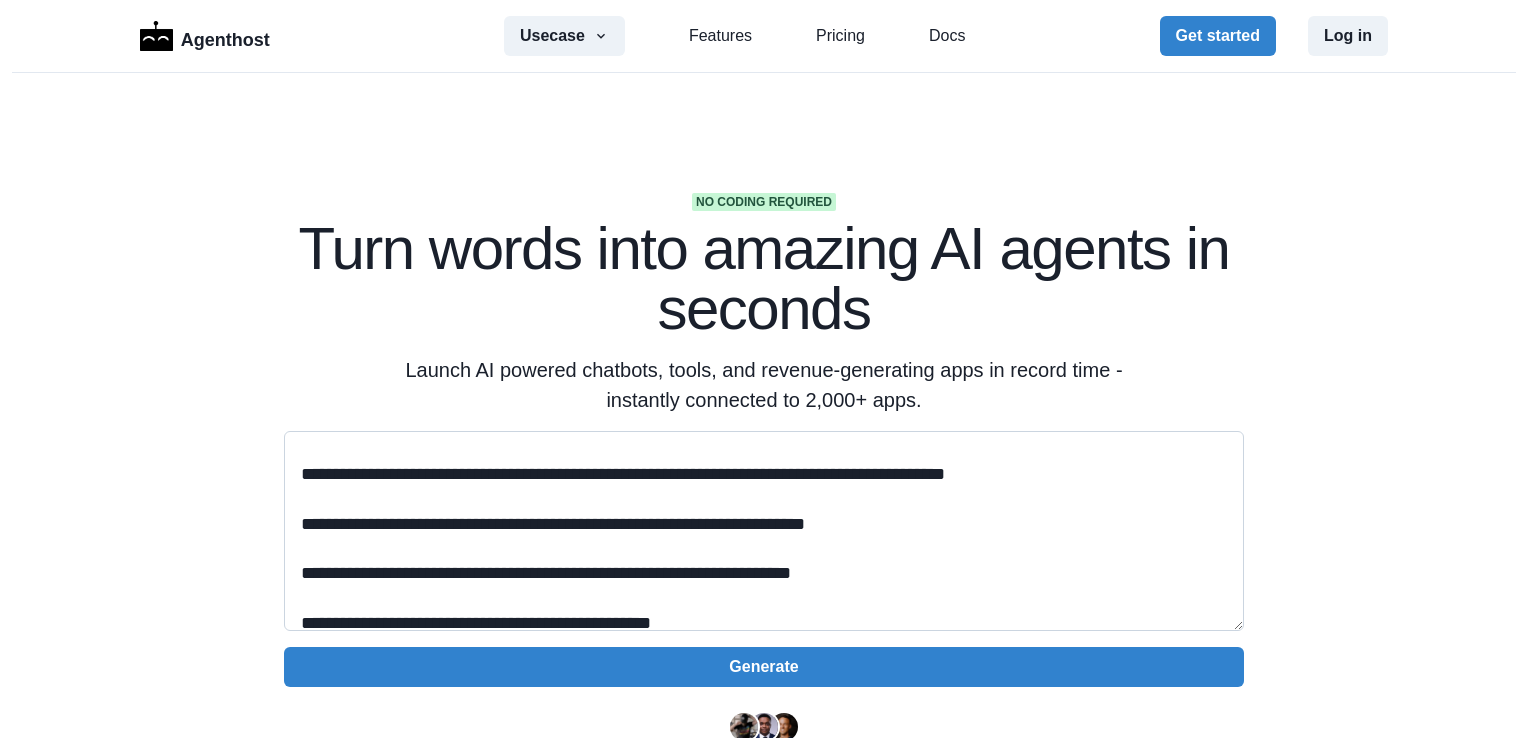 click at bounding box center (764, 531) 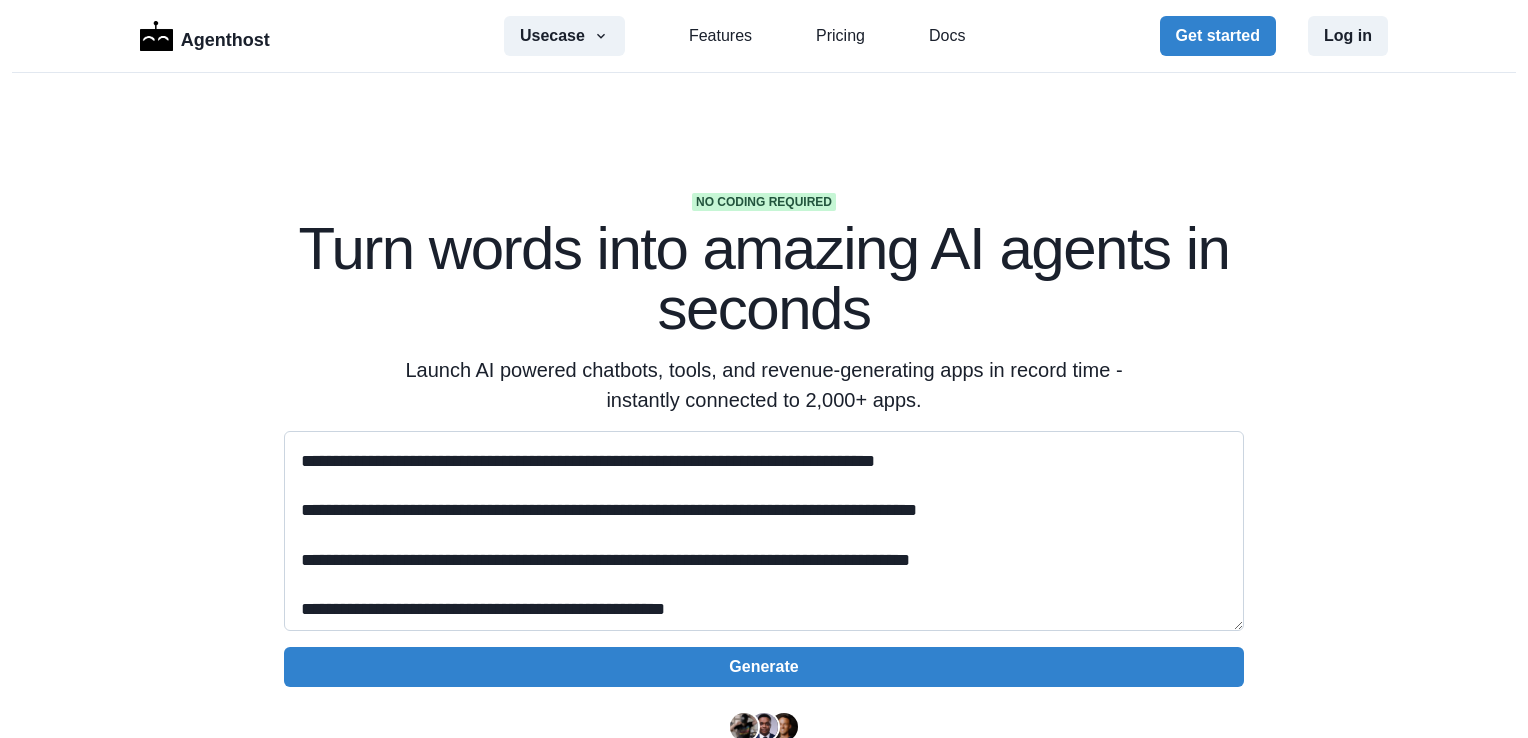 scroll, scrollTop: 1451, scrollLeft: 0, axis: vertical 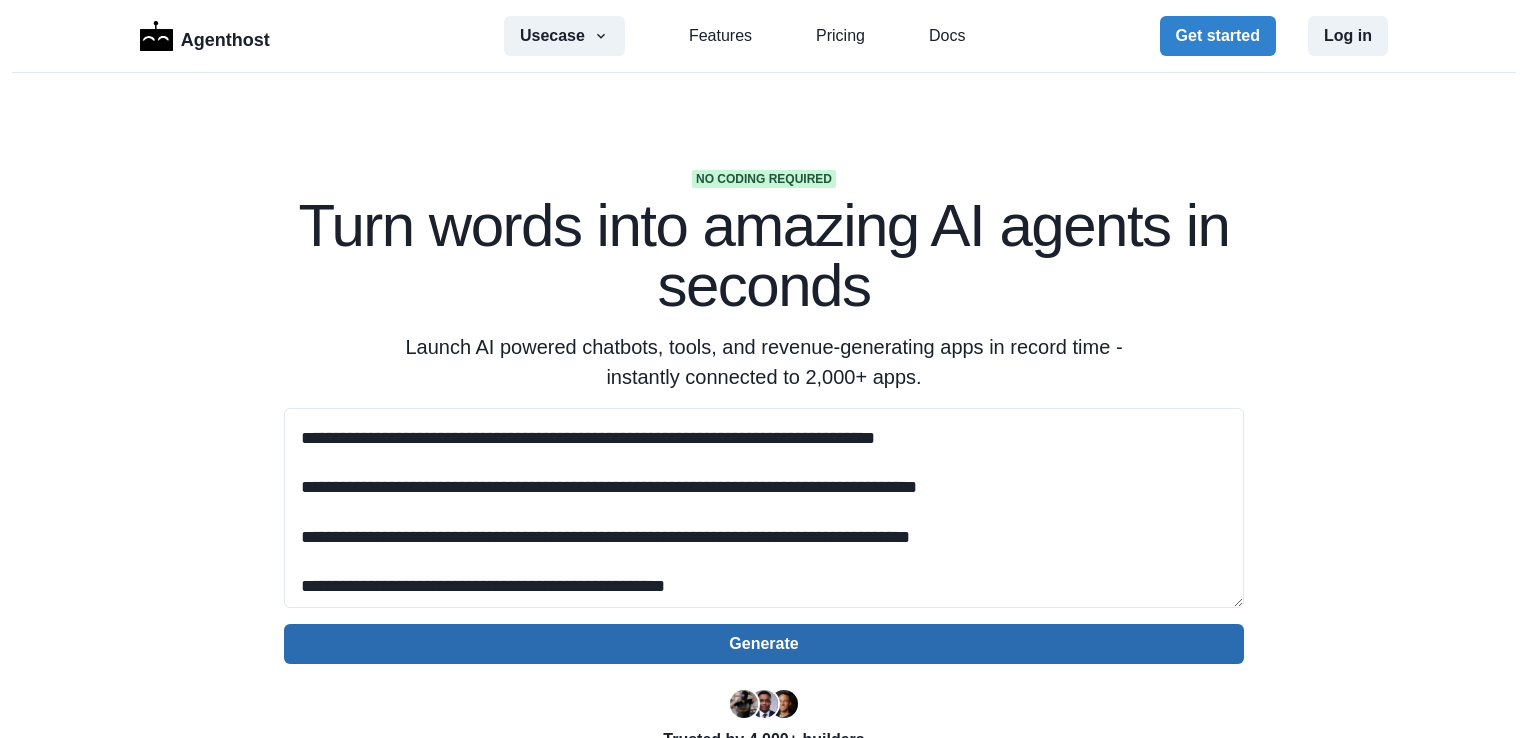 type on "**********" 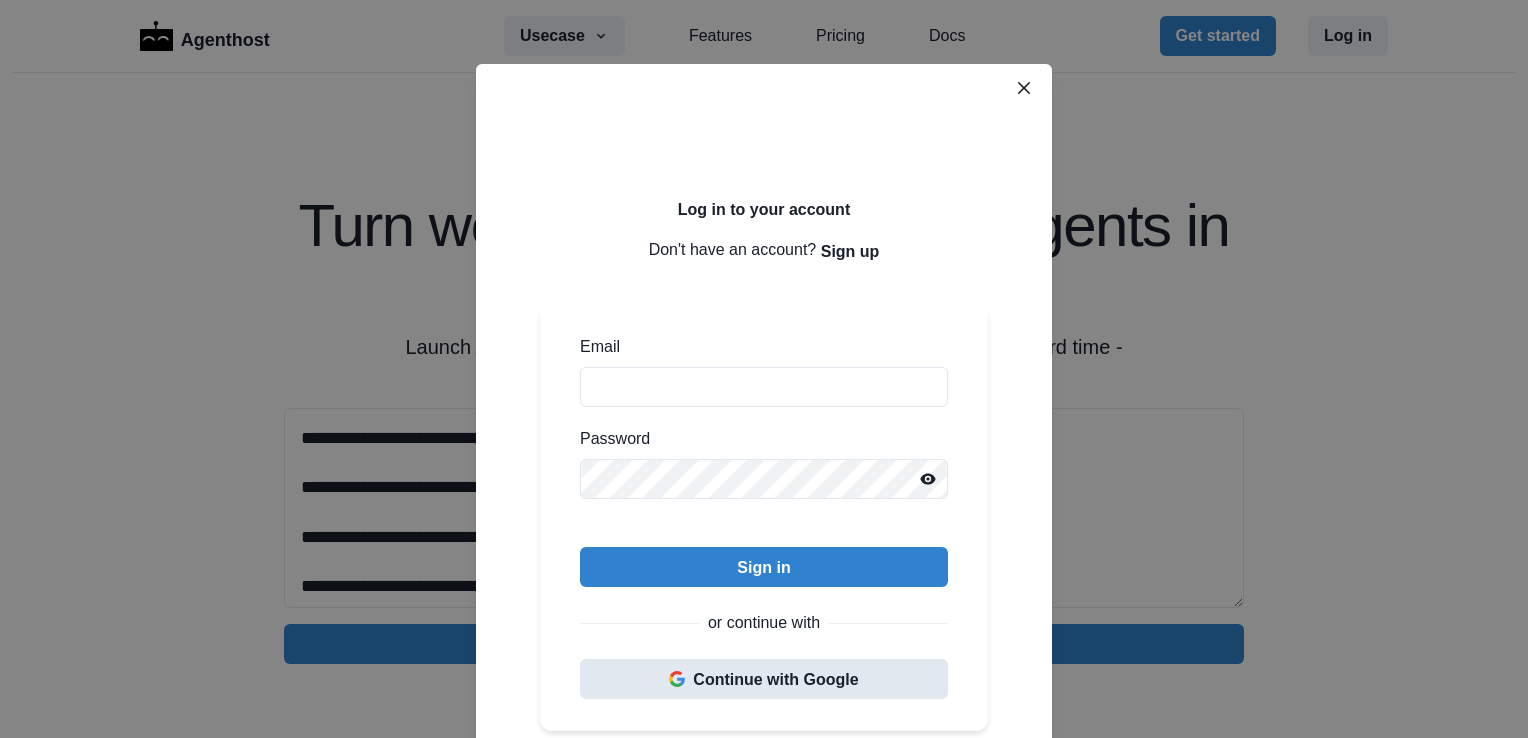 click on "Continue with Google" at bounding box center (764, 679) 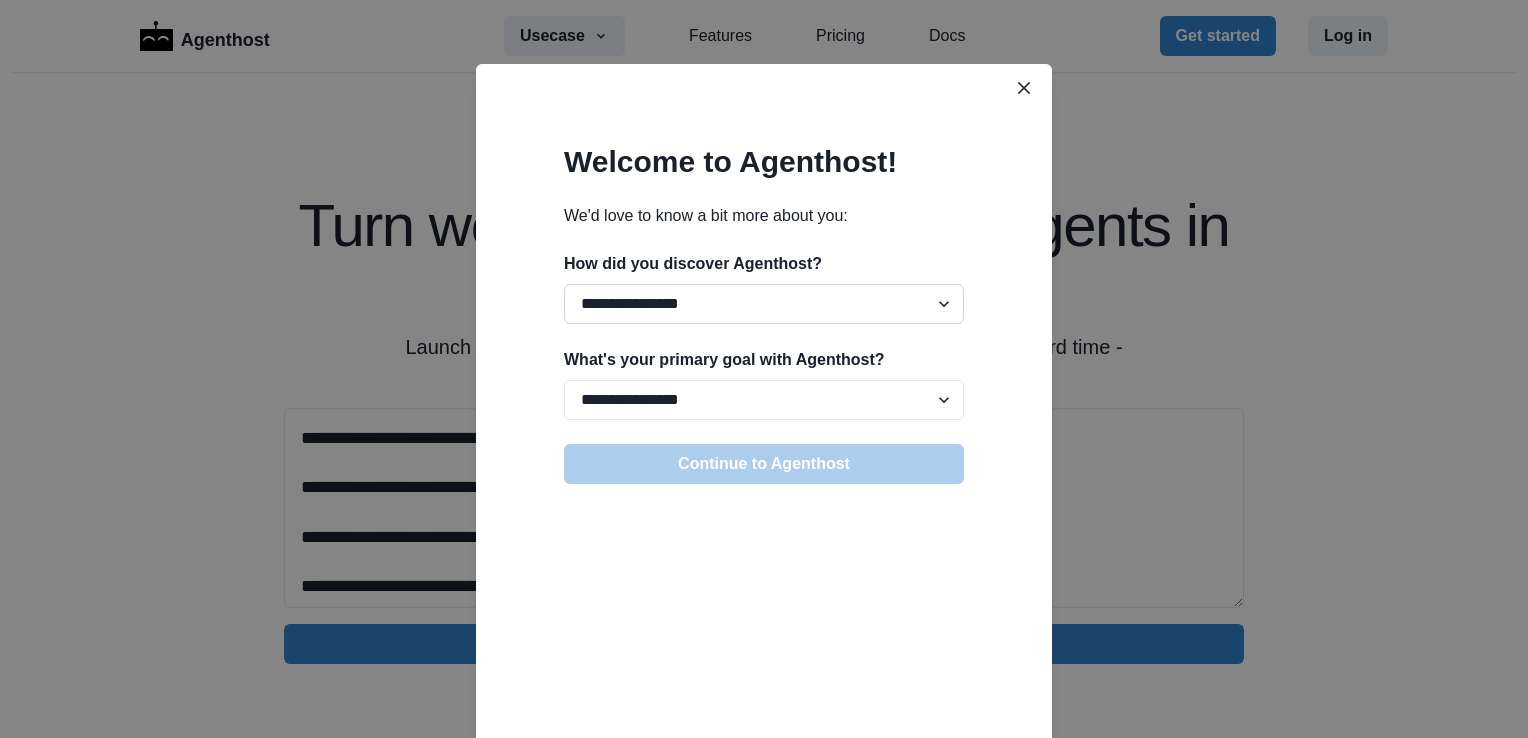 click on "**********" at bounding box center (764, 304) 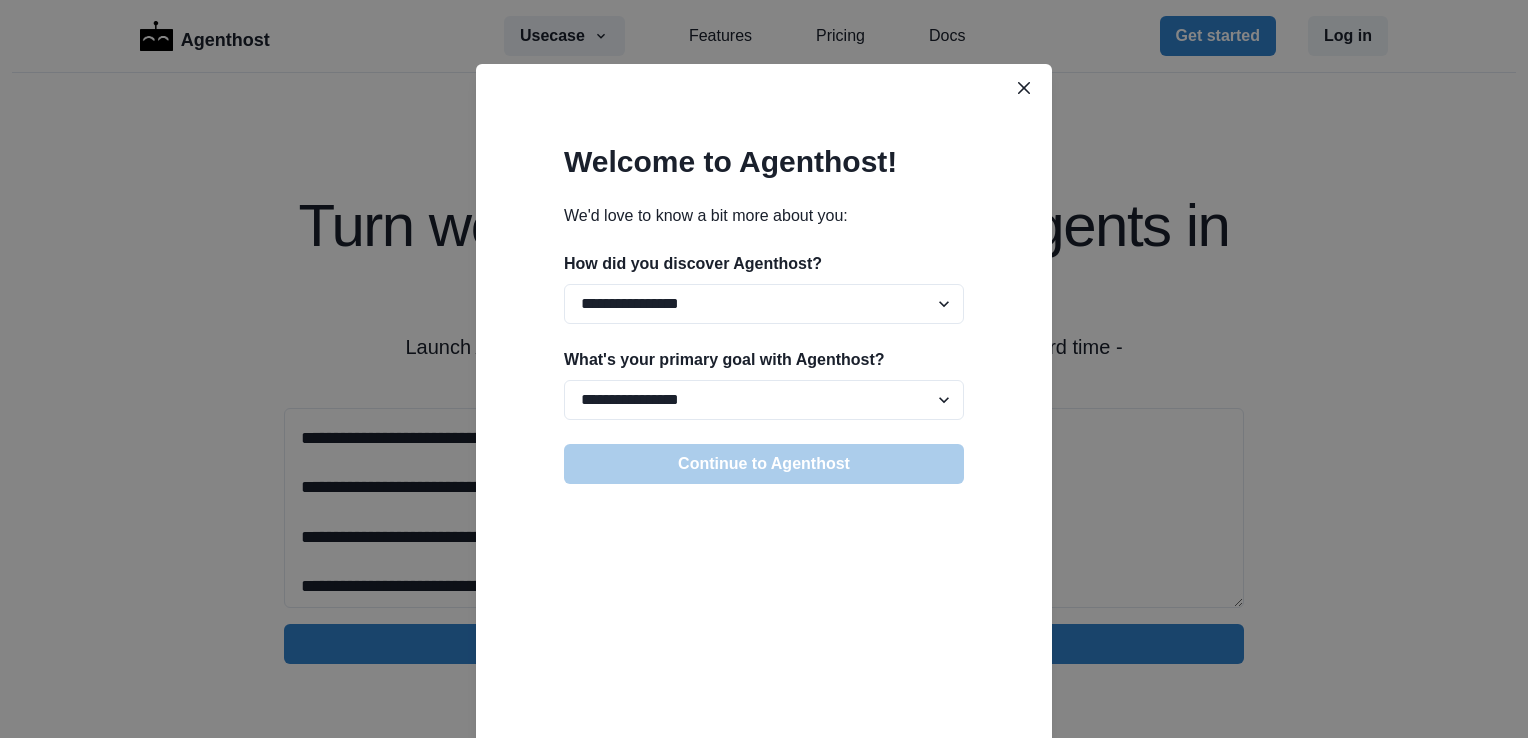 select on "******" 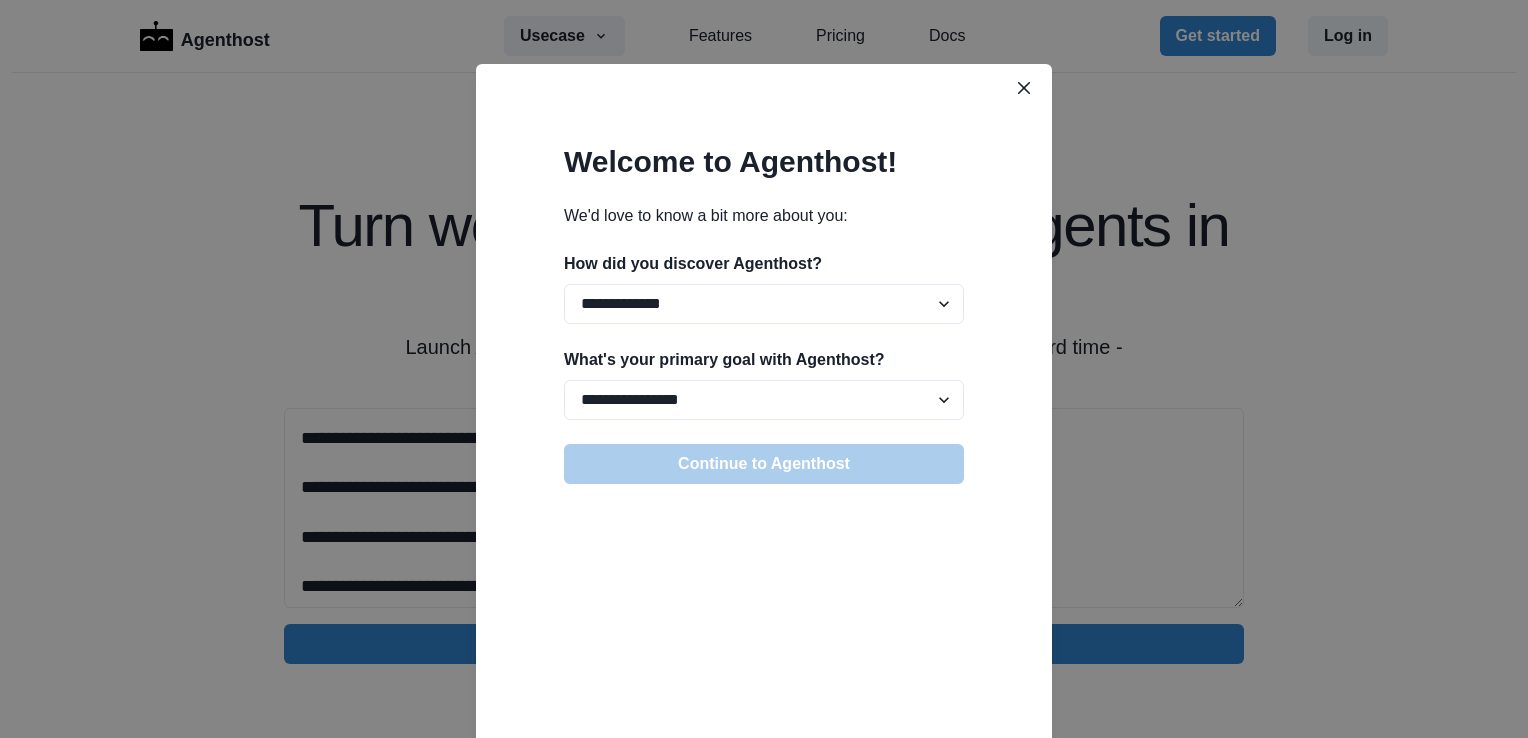 click on "**********" at bounding box center (764, 304) 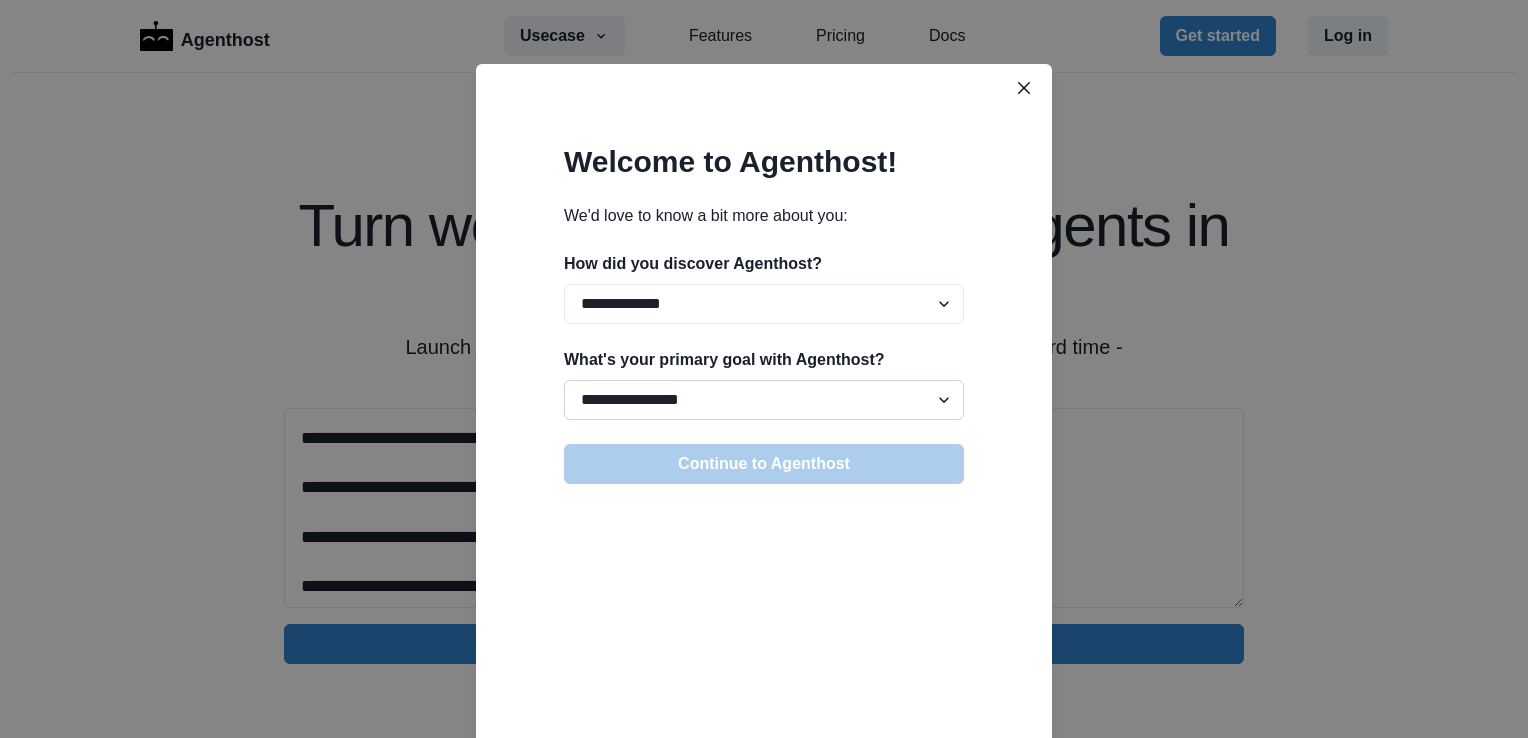 click on "**********" at bounding box center [764, 400] 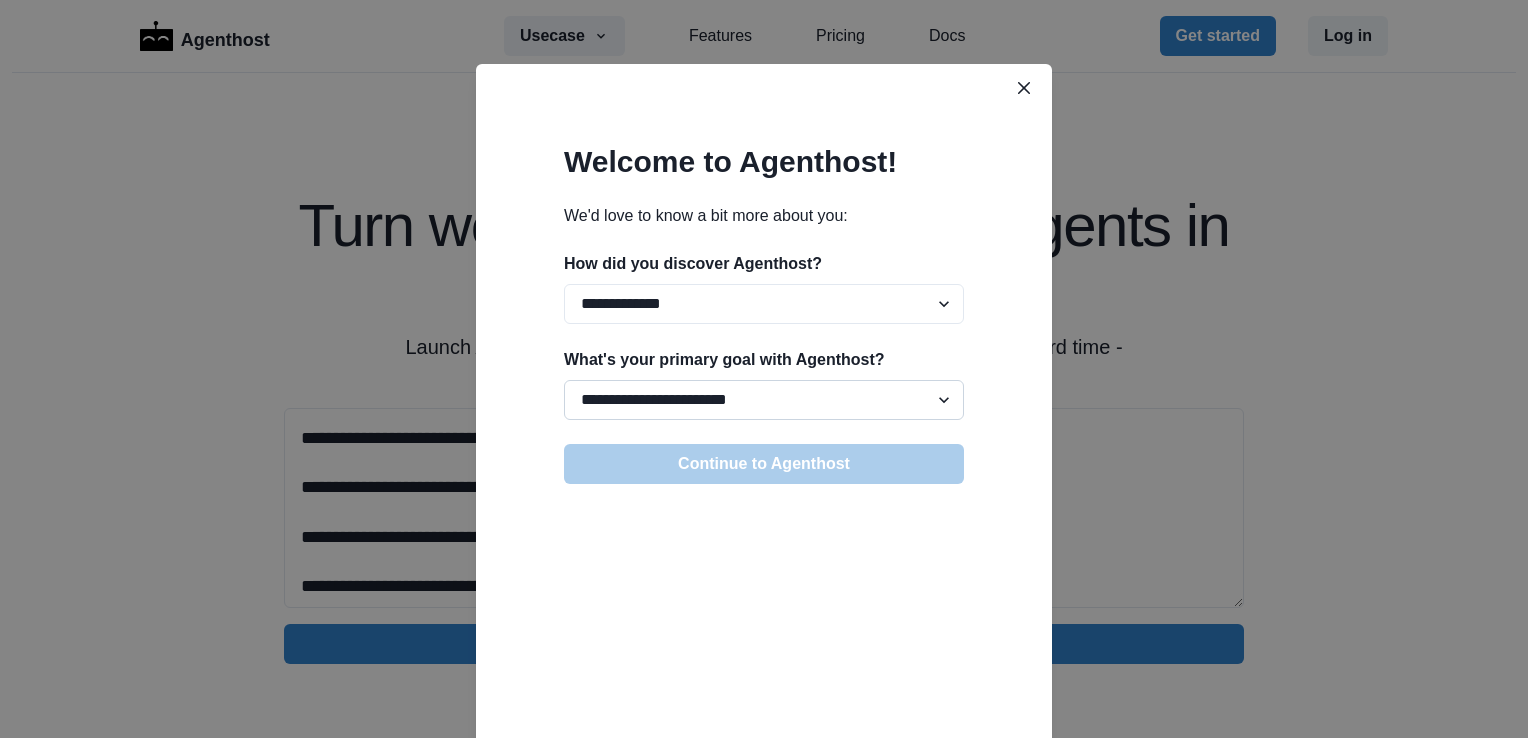 click on "**********" at bounding box center [764, 400] 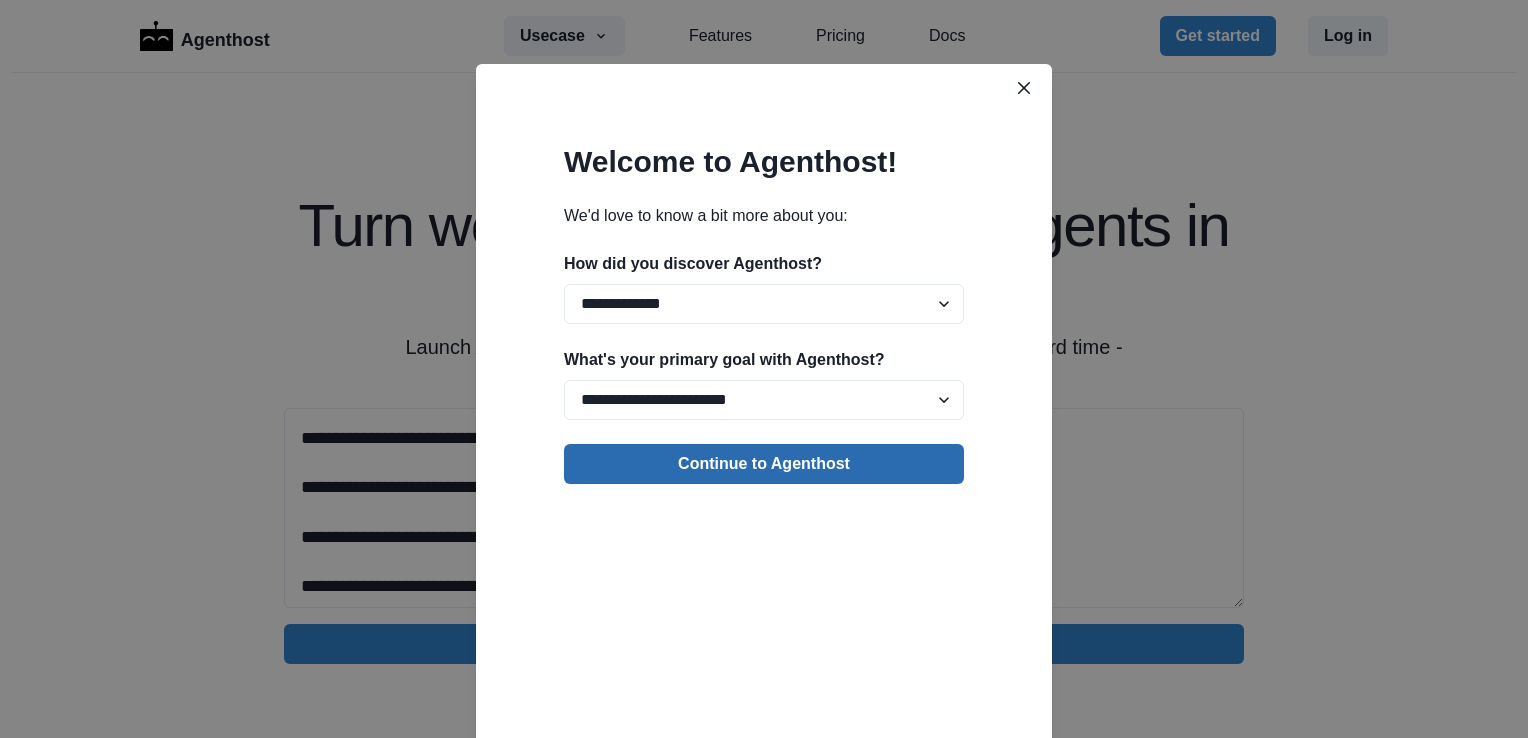 click on "Continue to Agenthost" at bounding box center [764, 464] 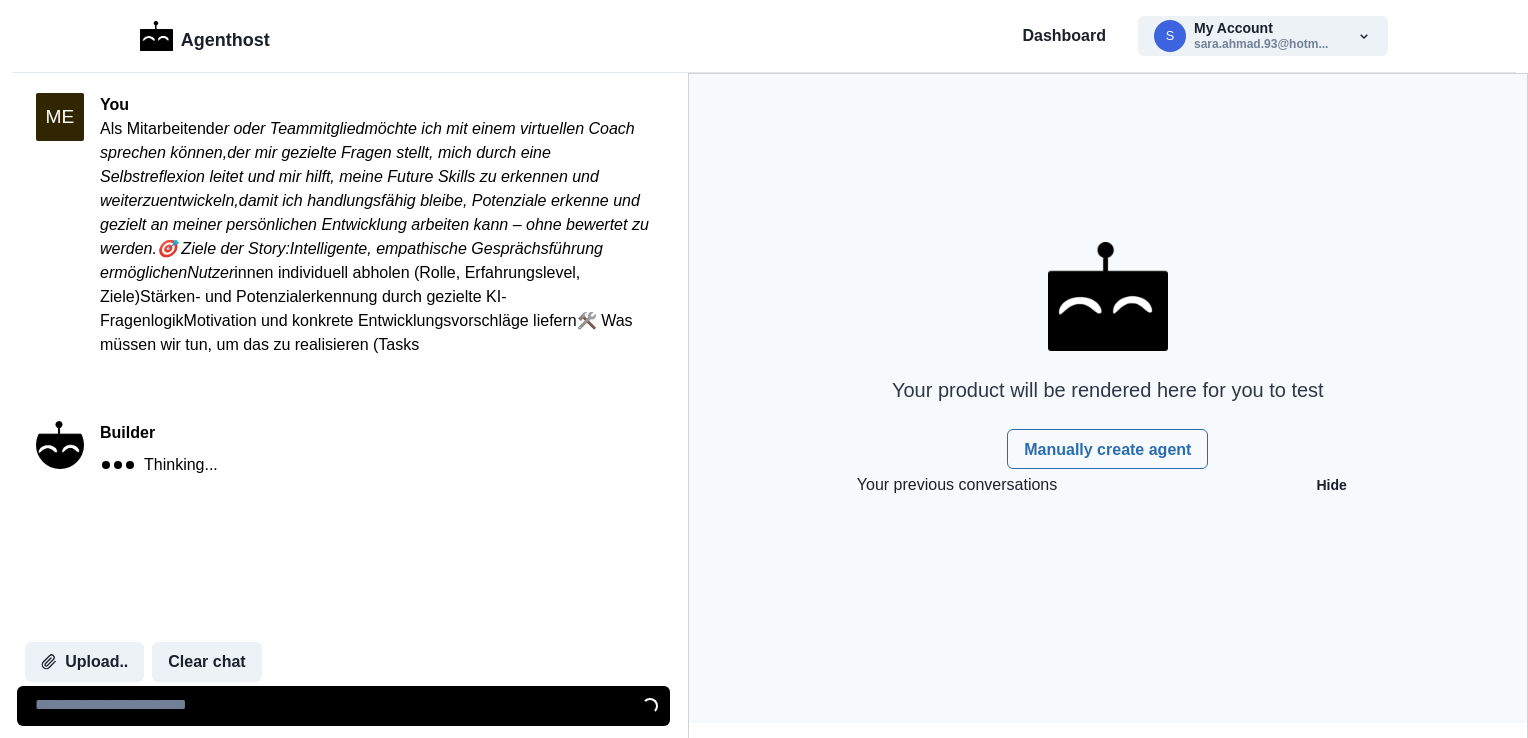 scroll, scrollTop: 0, scrollLeft: 0, axis: both 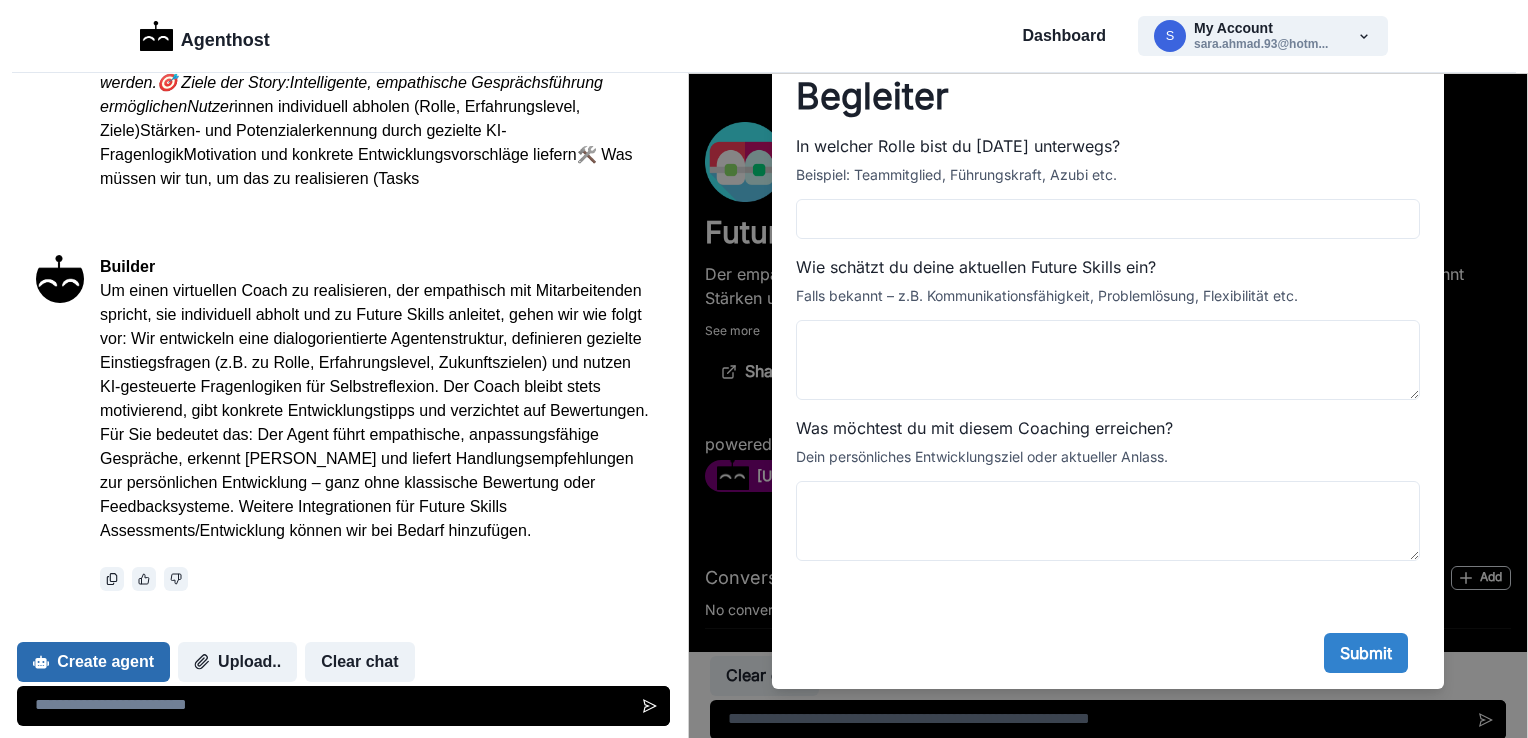 click on "Create agent" at bounding box center [93, 662] 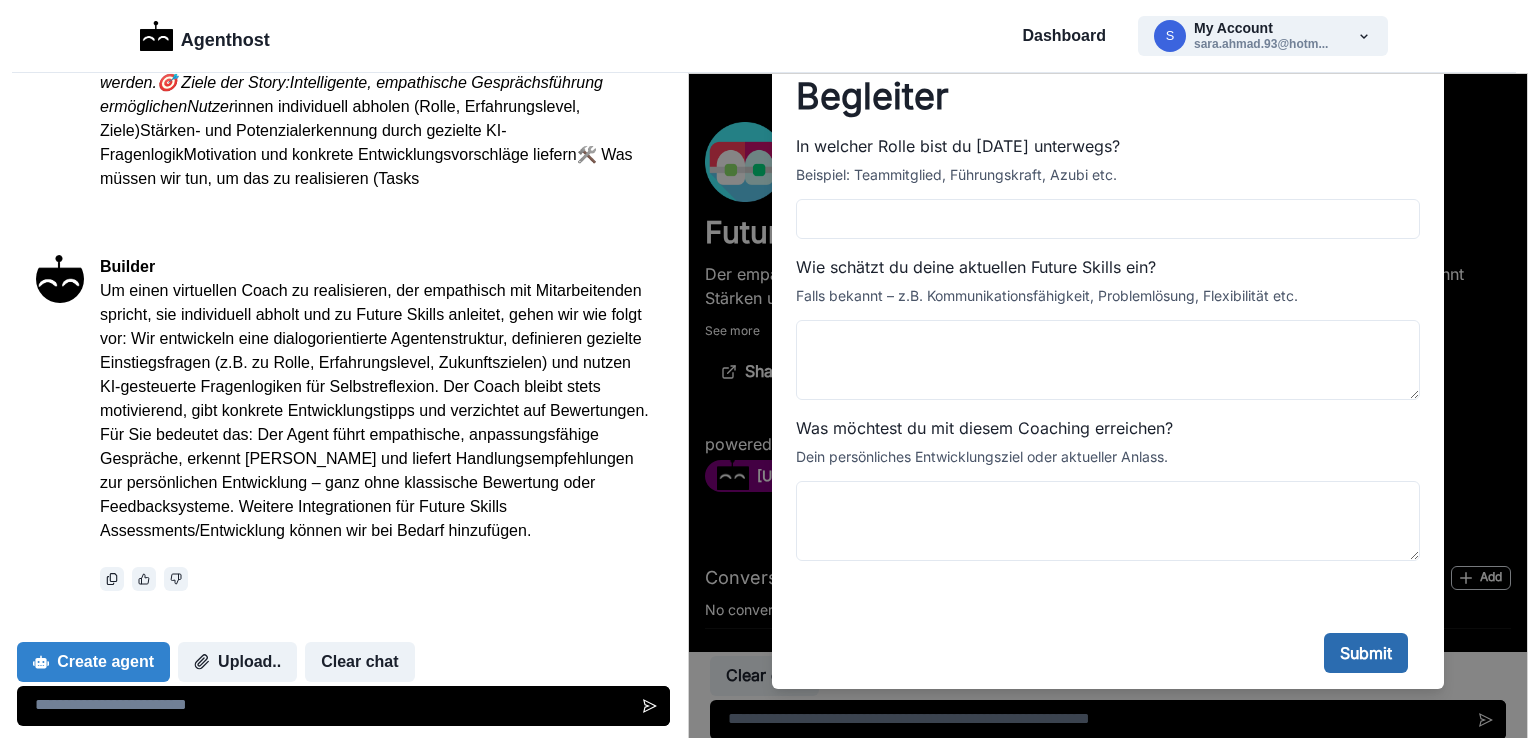 click on "Submit" at bounding box center (1365, 653) 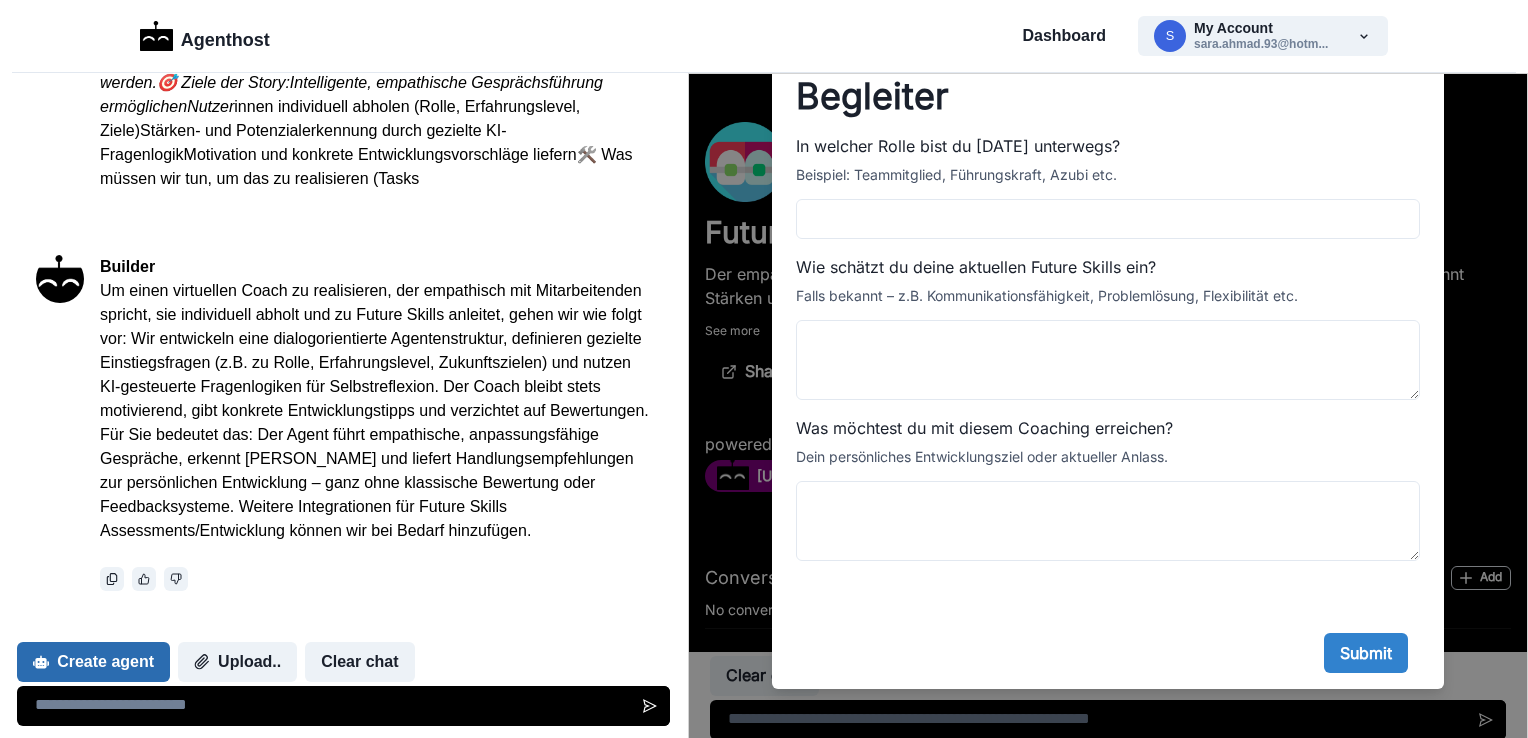 click on "Create agent" at bounding box center (93, 662) 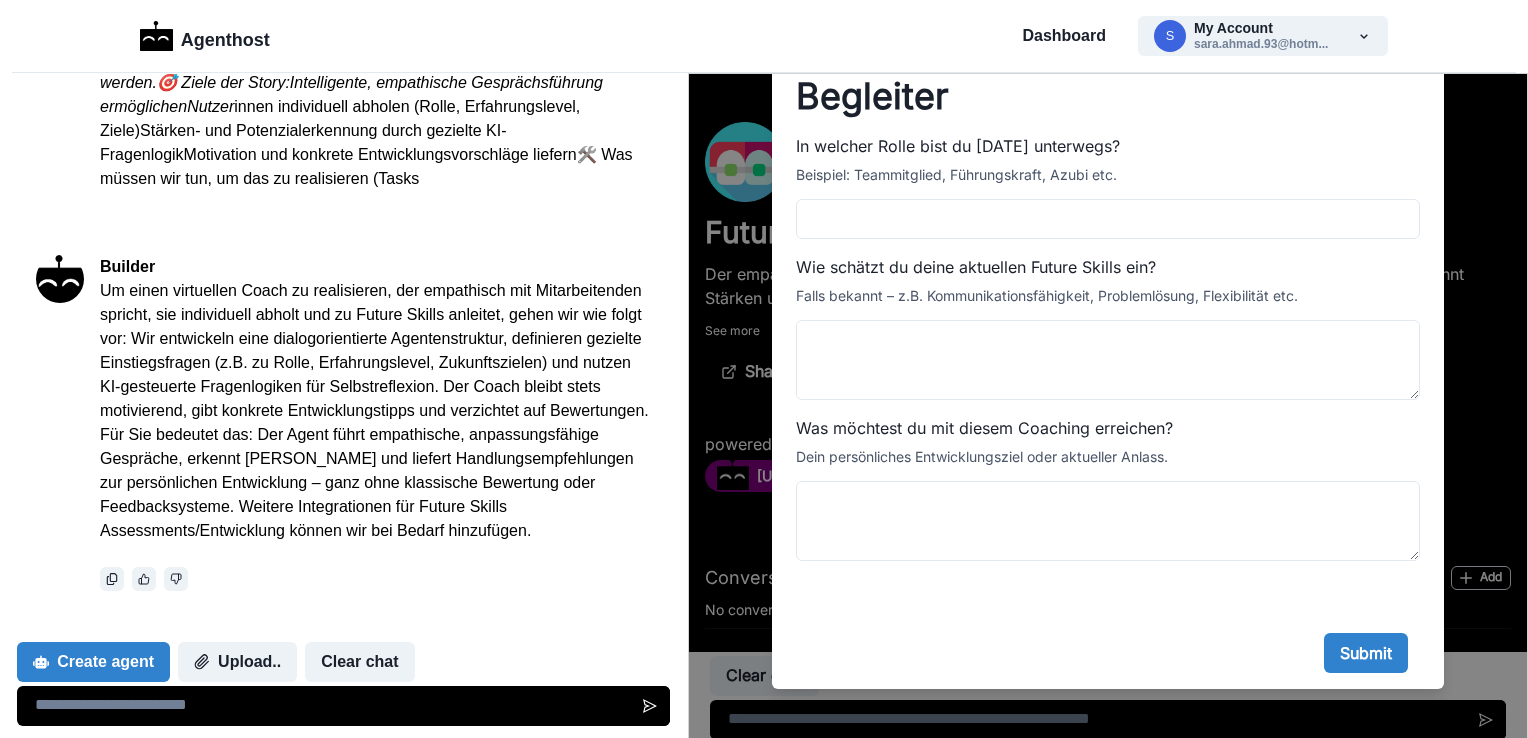 scroll, scrollTop: 187, scrollLeft: 0, axis: vertical 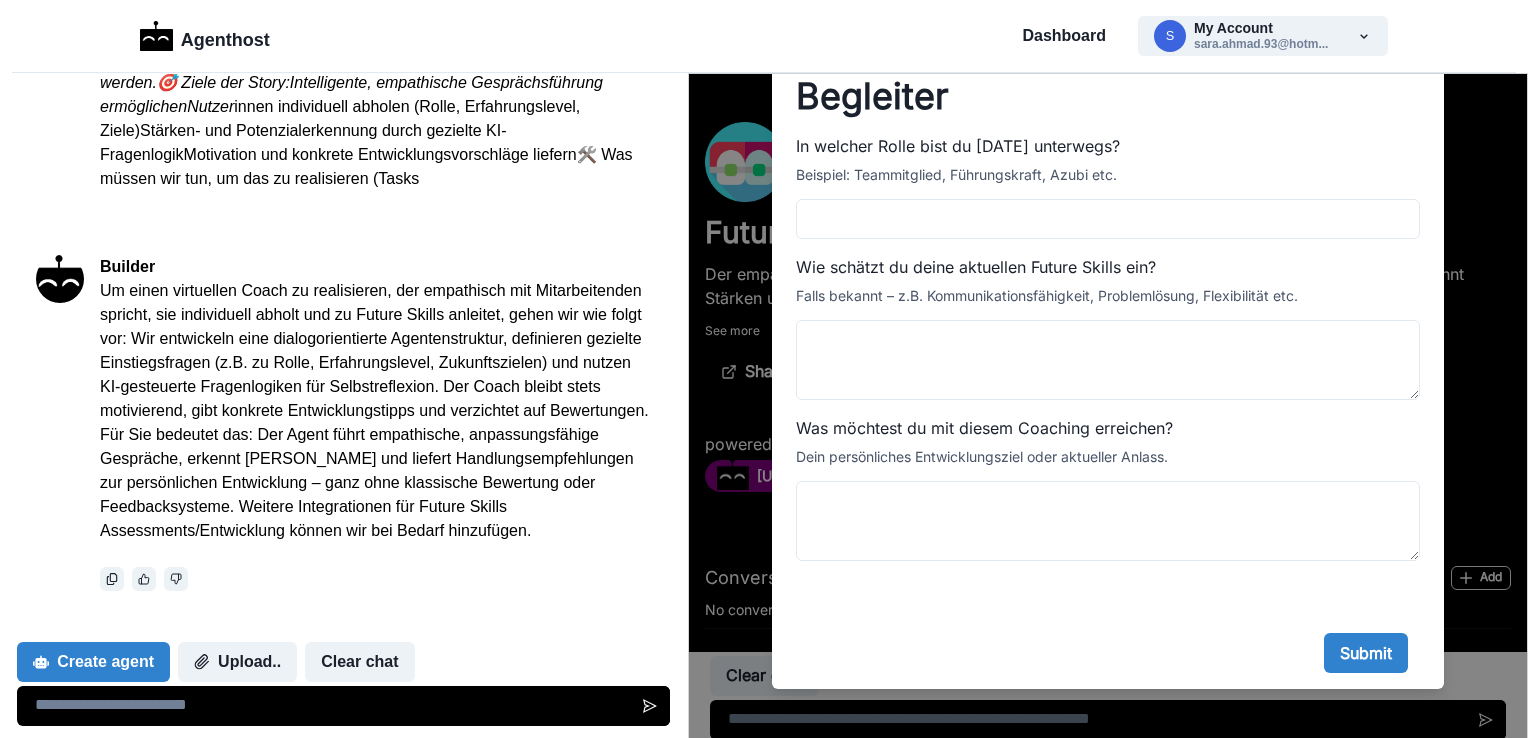 click on "Get started" at bounding box center [39, 2945] 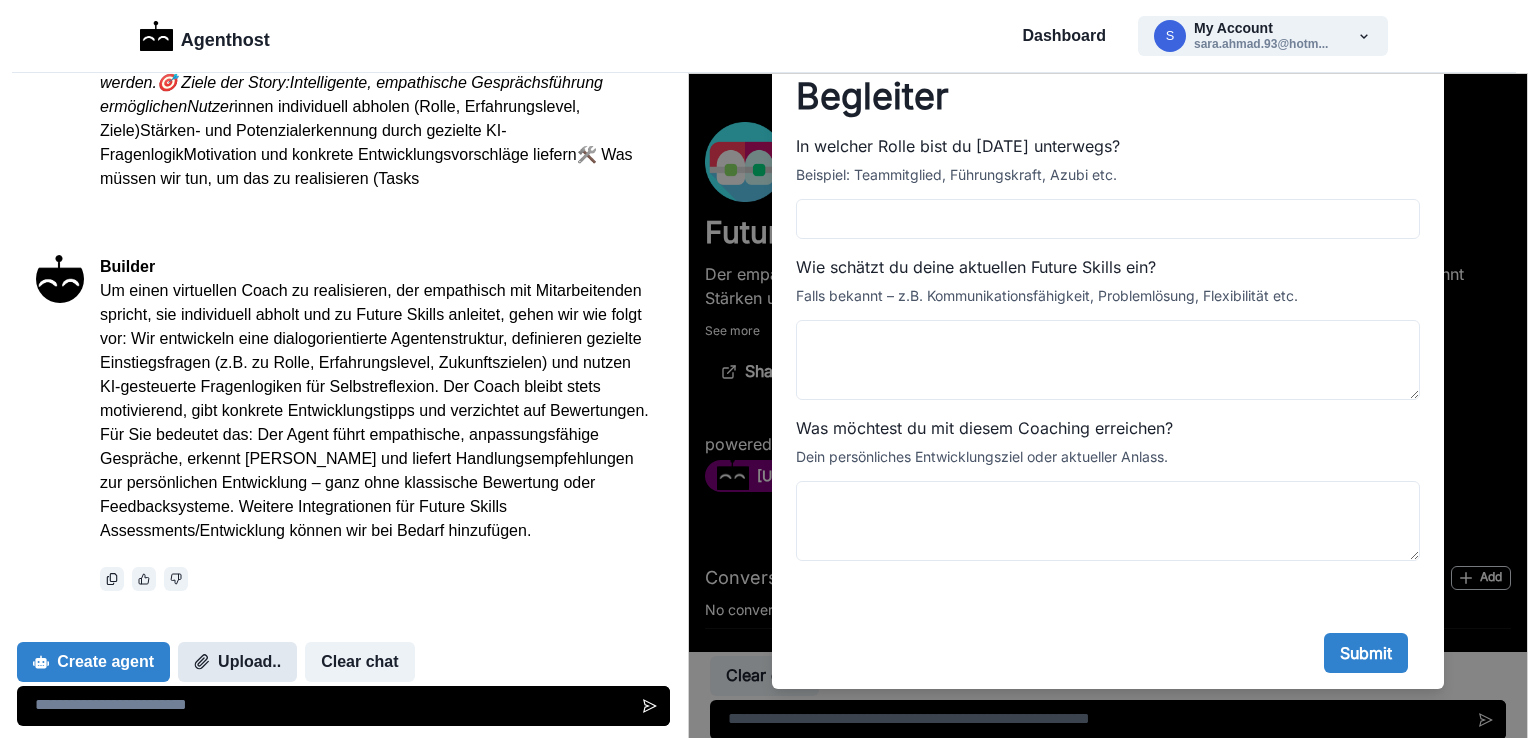 click on "Upload.." at bounding box center [237, 662] 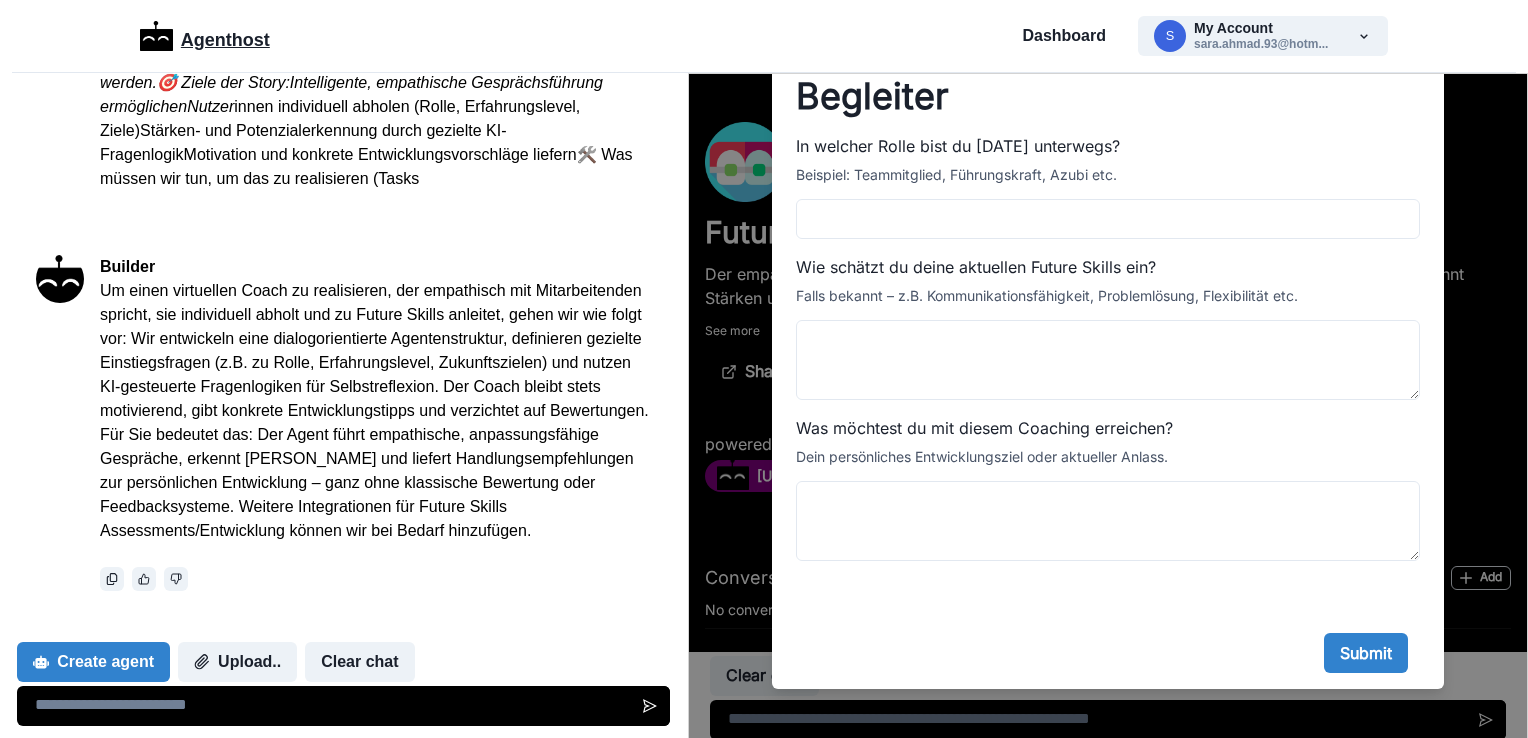 click on "Agenthost" at bounding box center [225, 36] 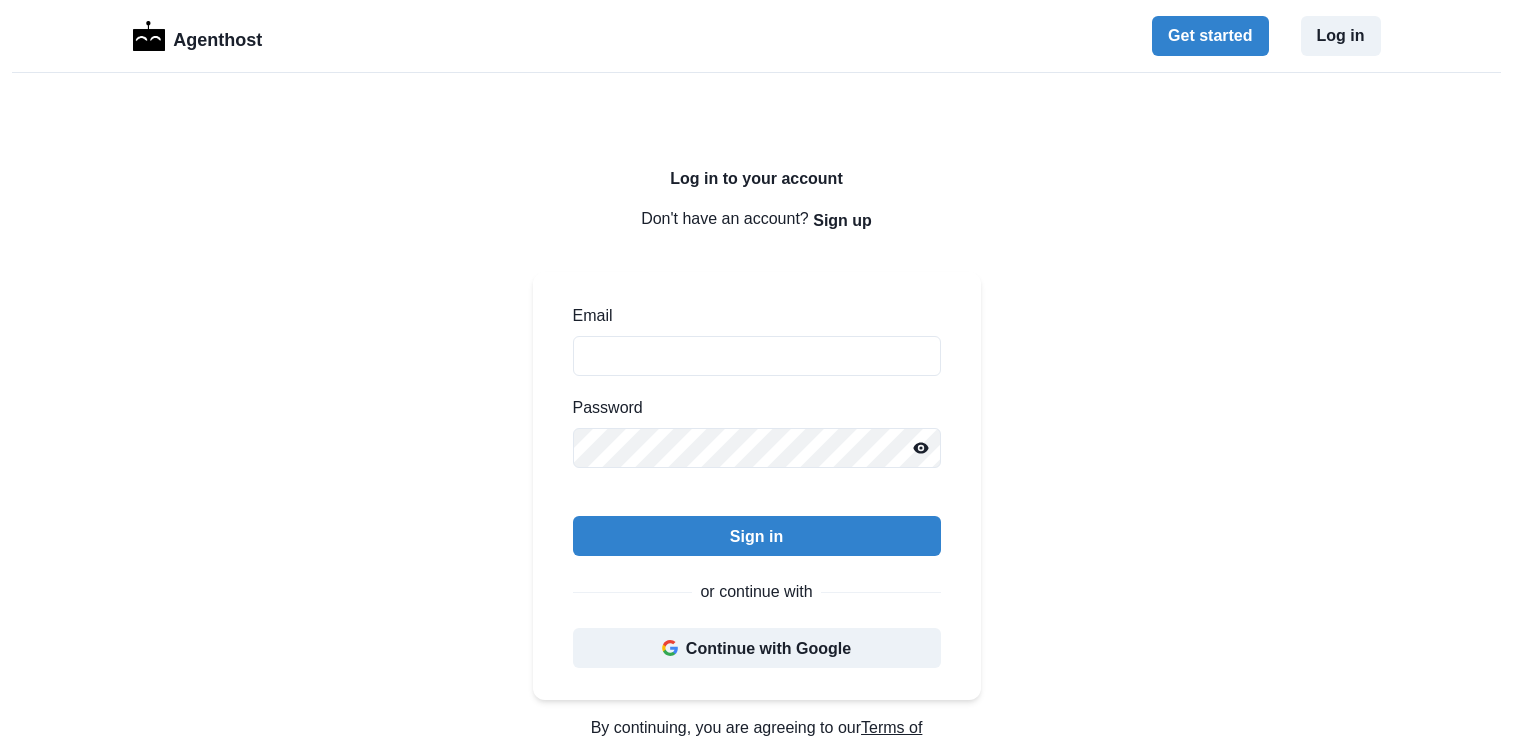 scroll, scrollTop: 0, scrollLeft: 0, axis: both 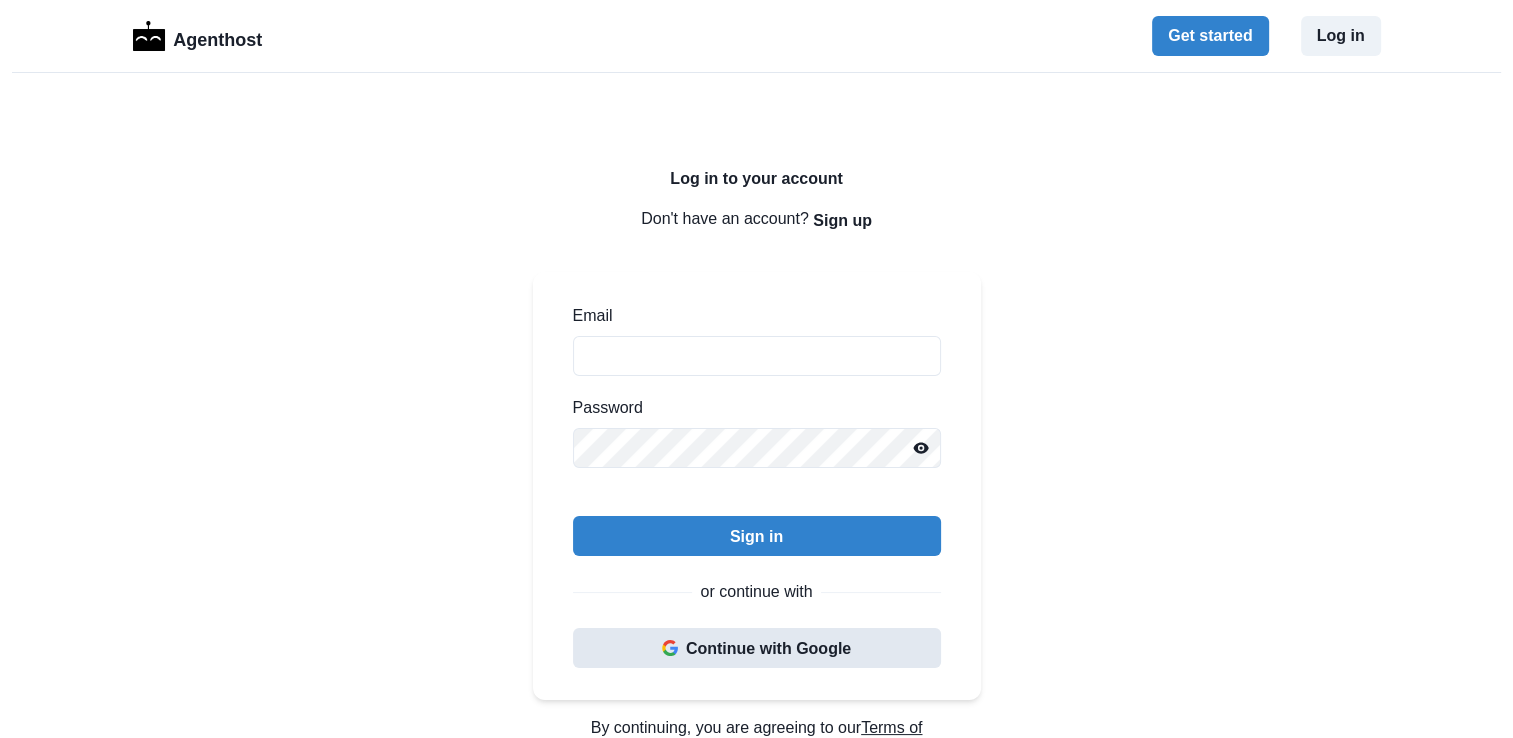 click on "Continue with Google" at bounding box center (757, 648) 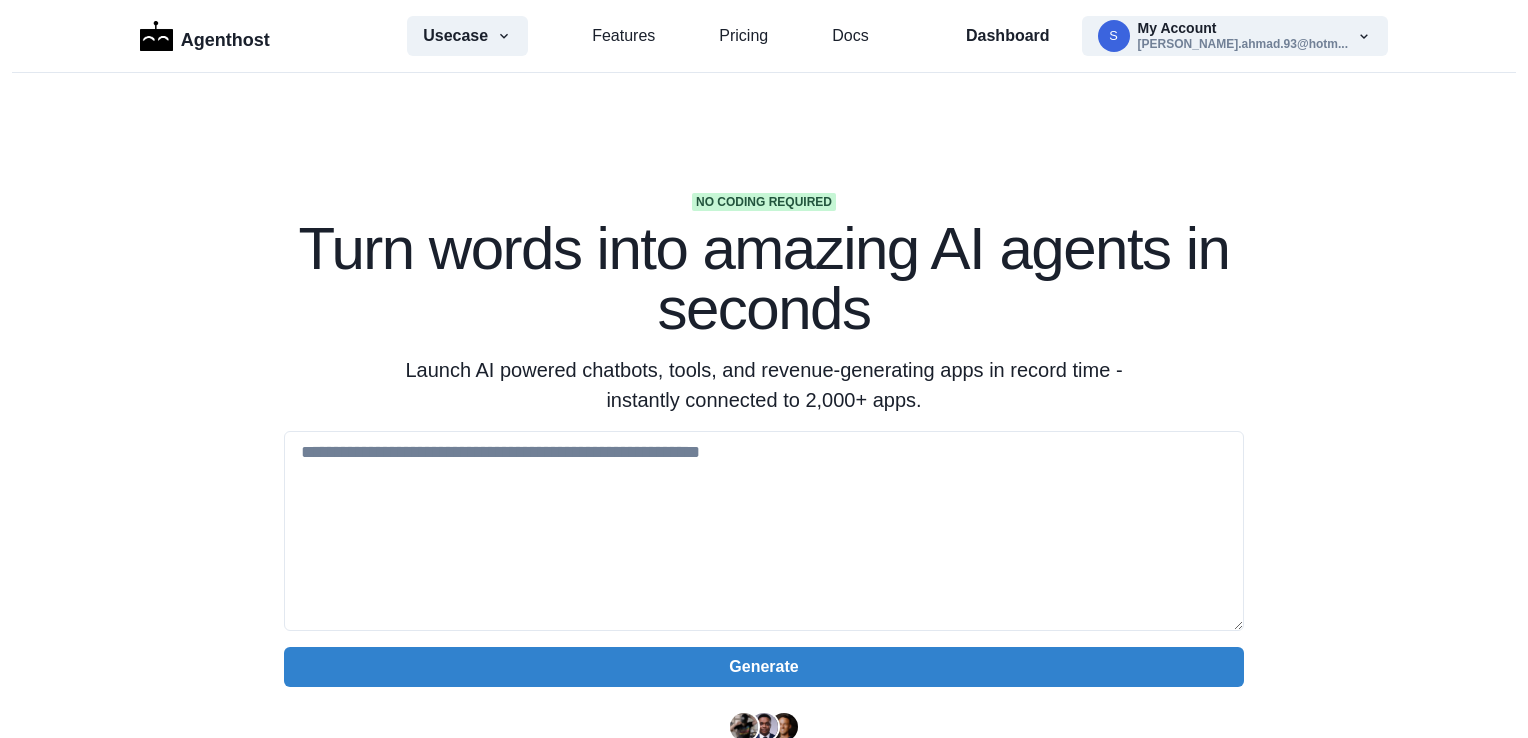 scroll, scrollTop: 0, scrollLeft: 0, axis: both 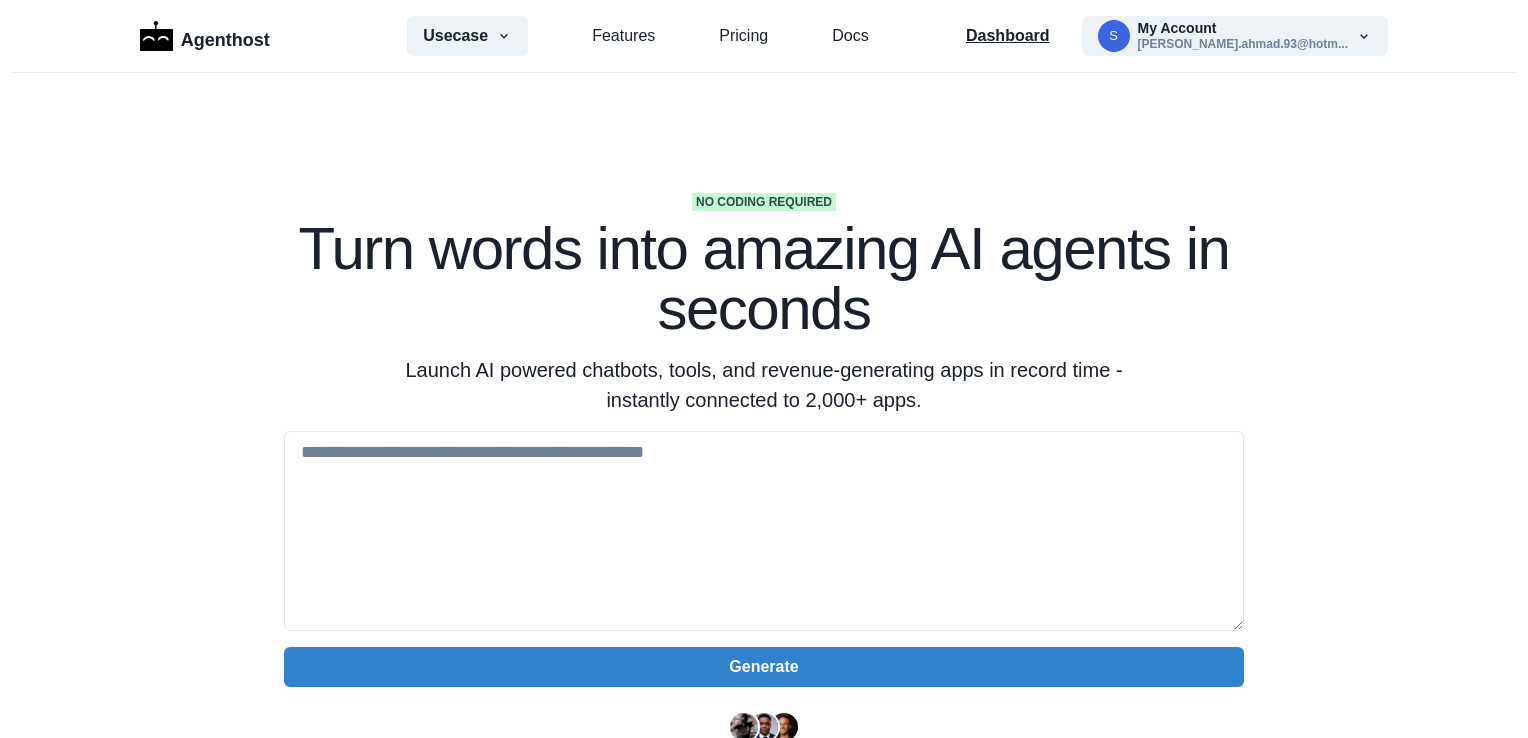click on "Dashboard" at bounding box center (1008, 36) 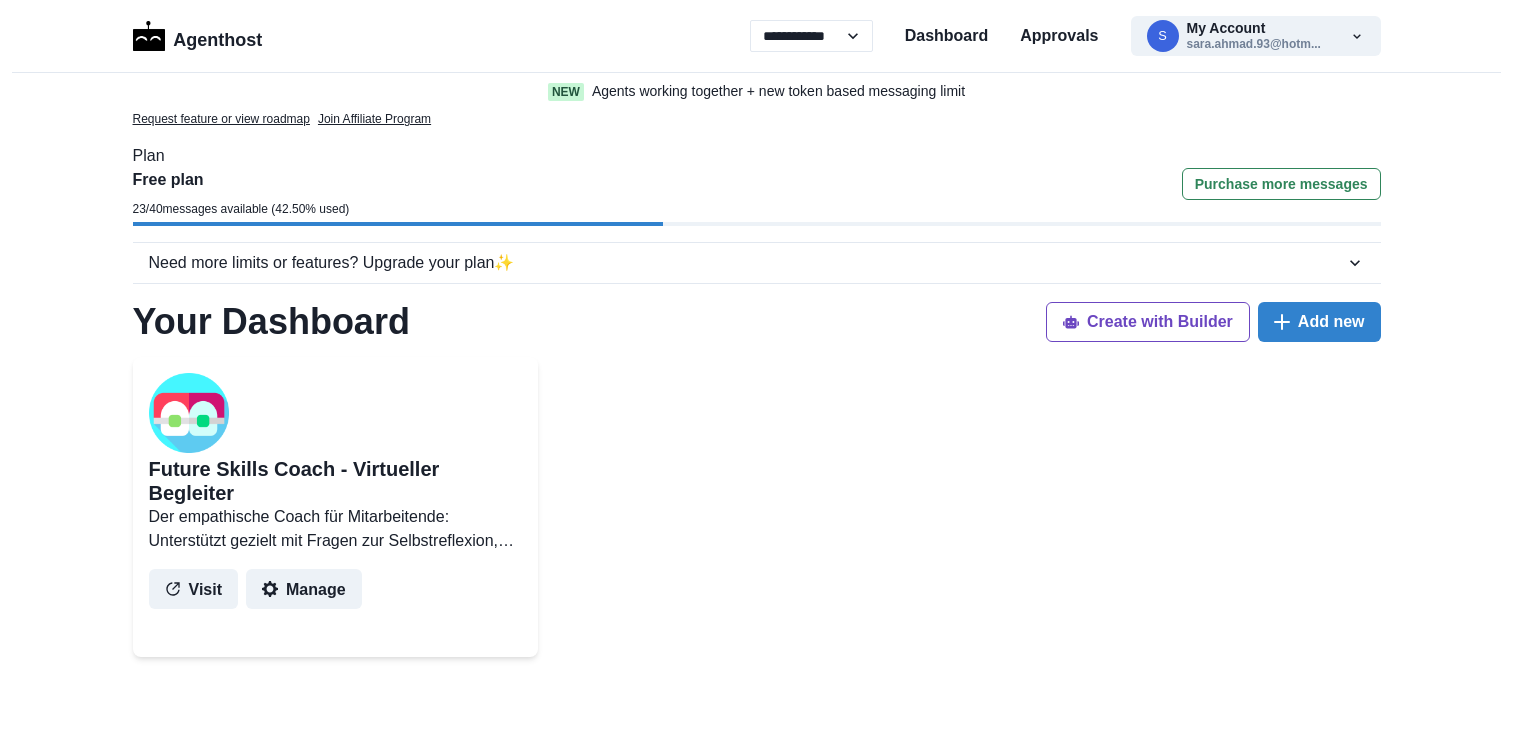 scroll, scrollTop: 0, scrollLeft: 0, axis: both 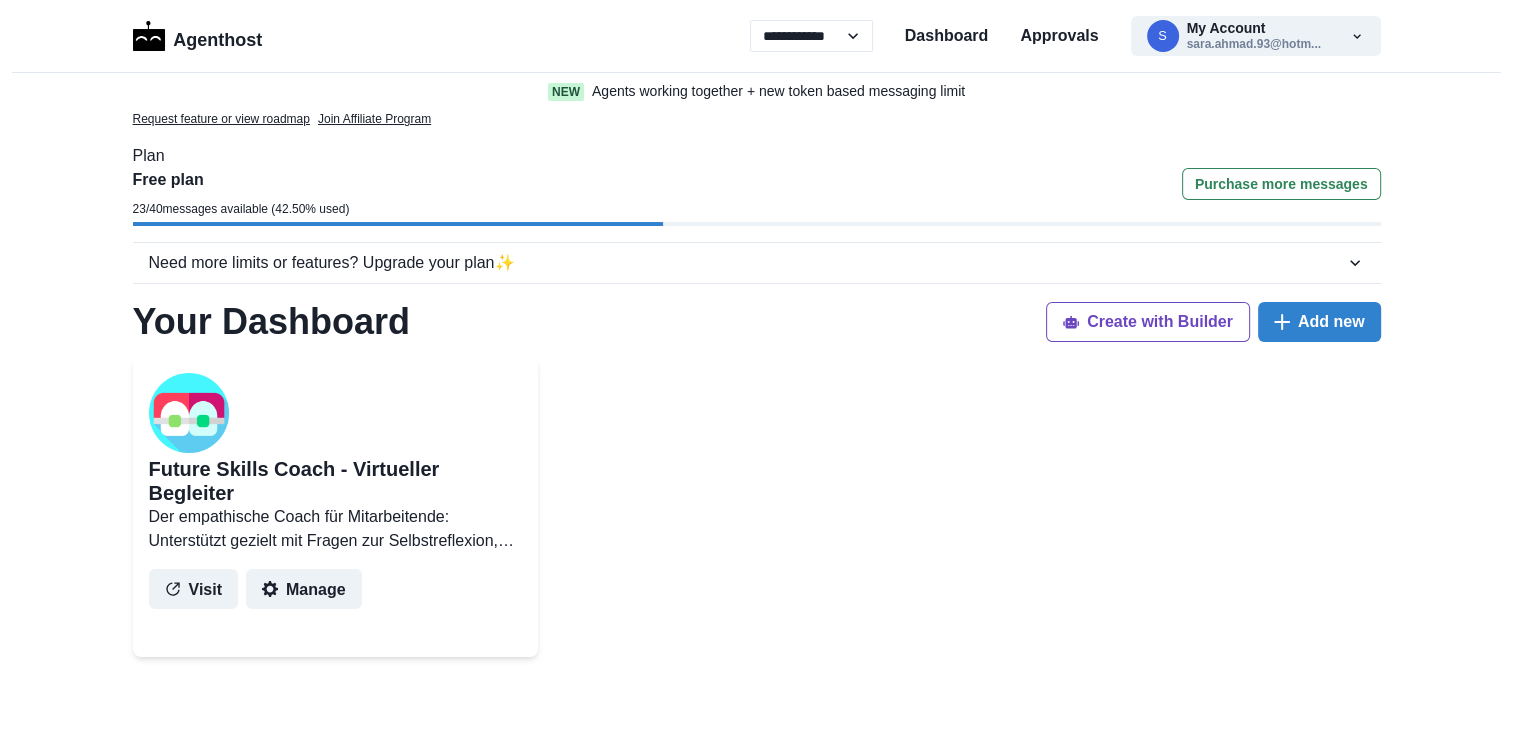 drag, startPoint x: 256, startPoint y: 466, endPoint x: 204, endPoint y: 424, distance: 66.8431 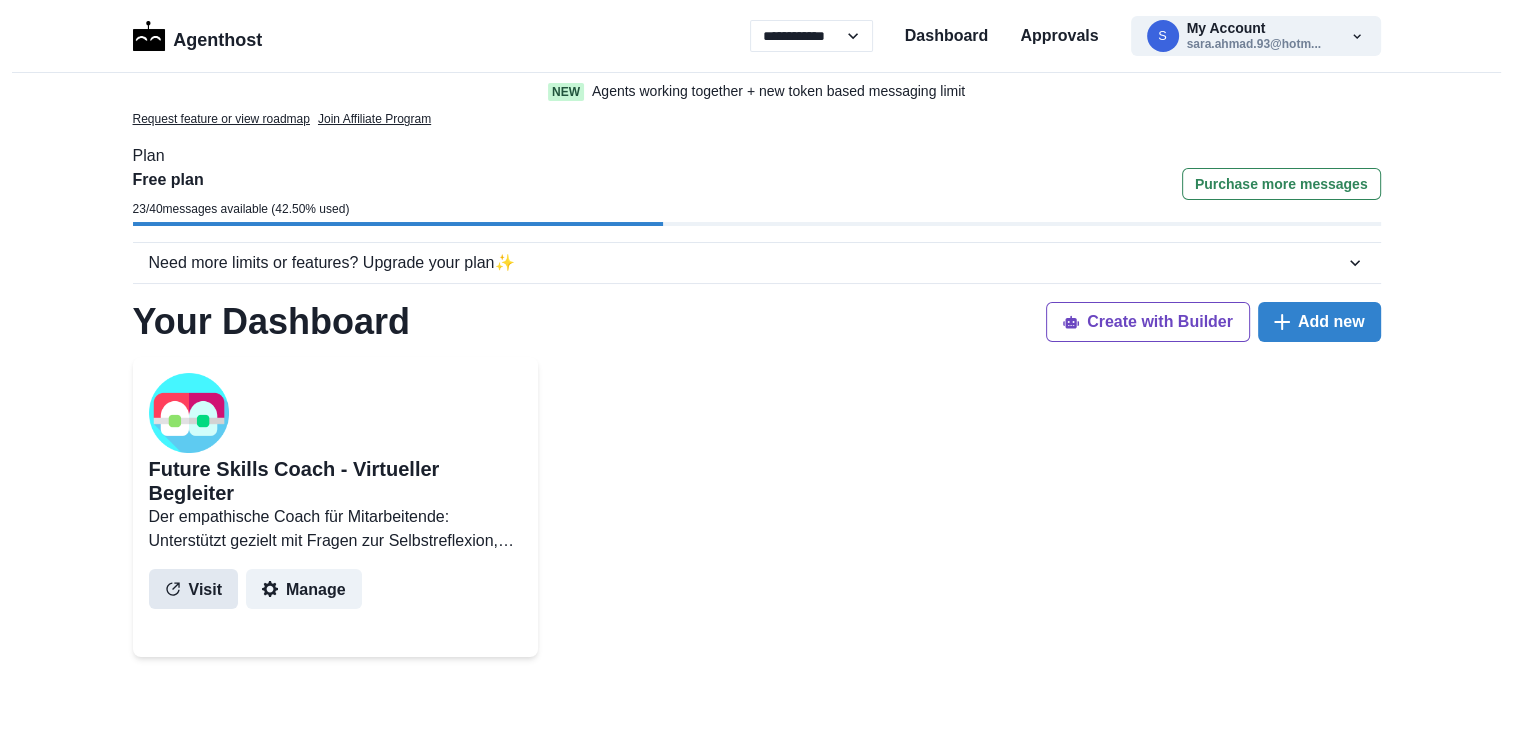 click on "Visit" at bounding box center [194, 589] 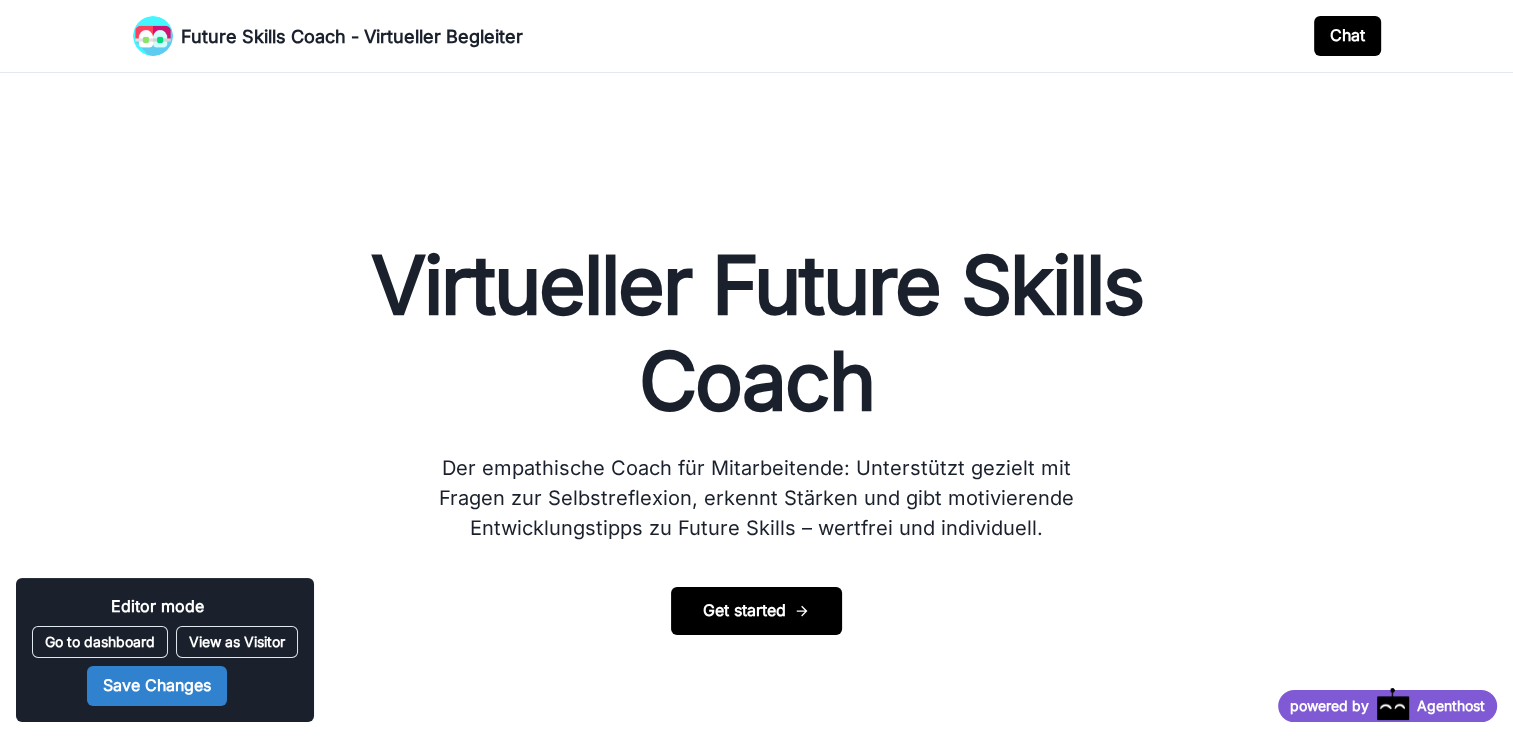 scroll, scrollTop: 0, scrollLeft: 0, axis: both 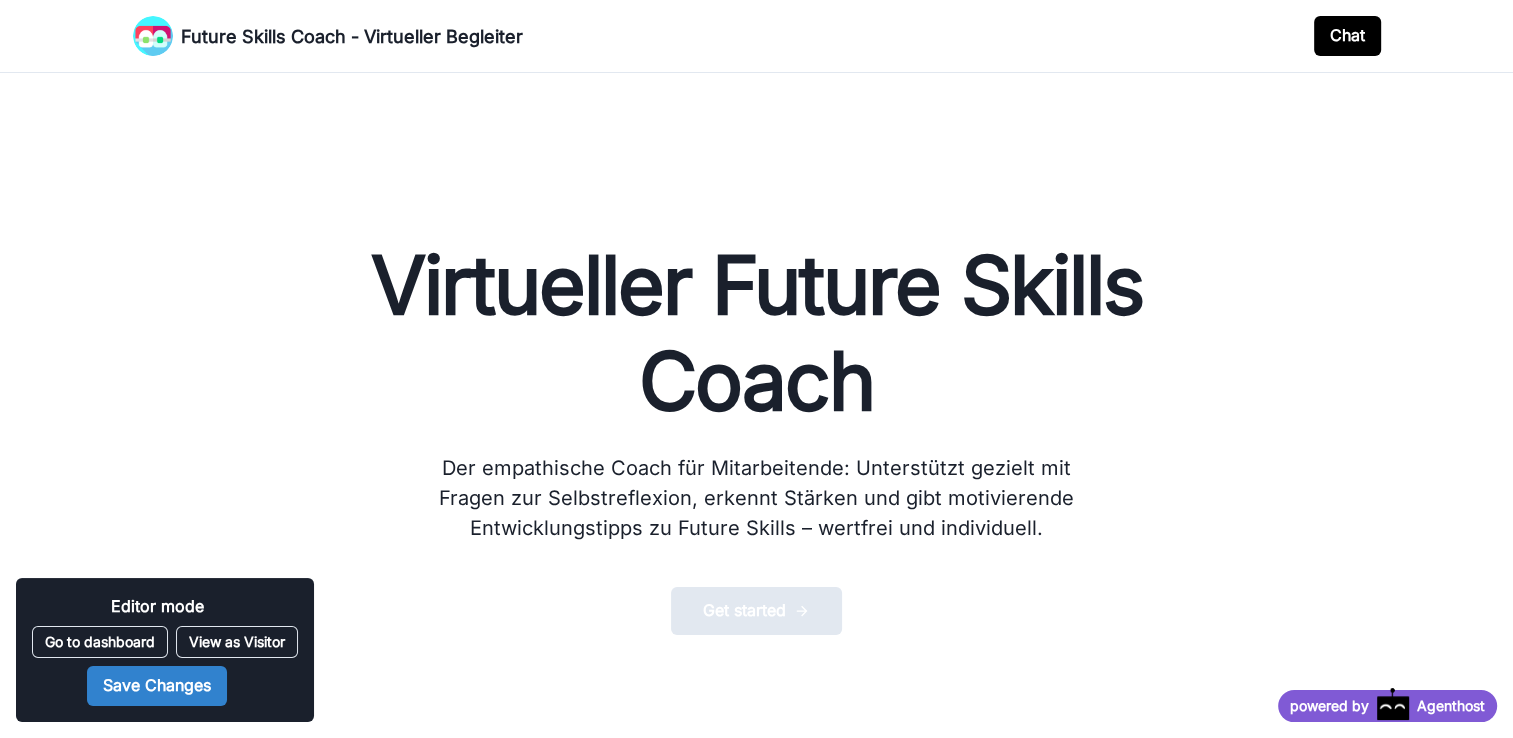 click on "Get started" at bounding box center [756, 611] 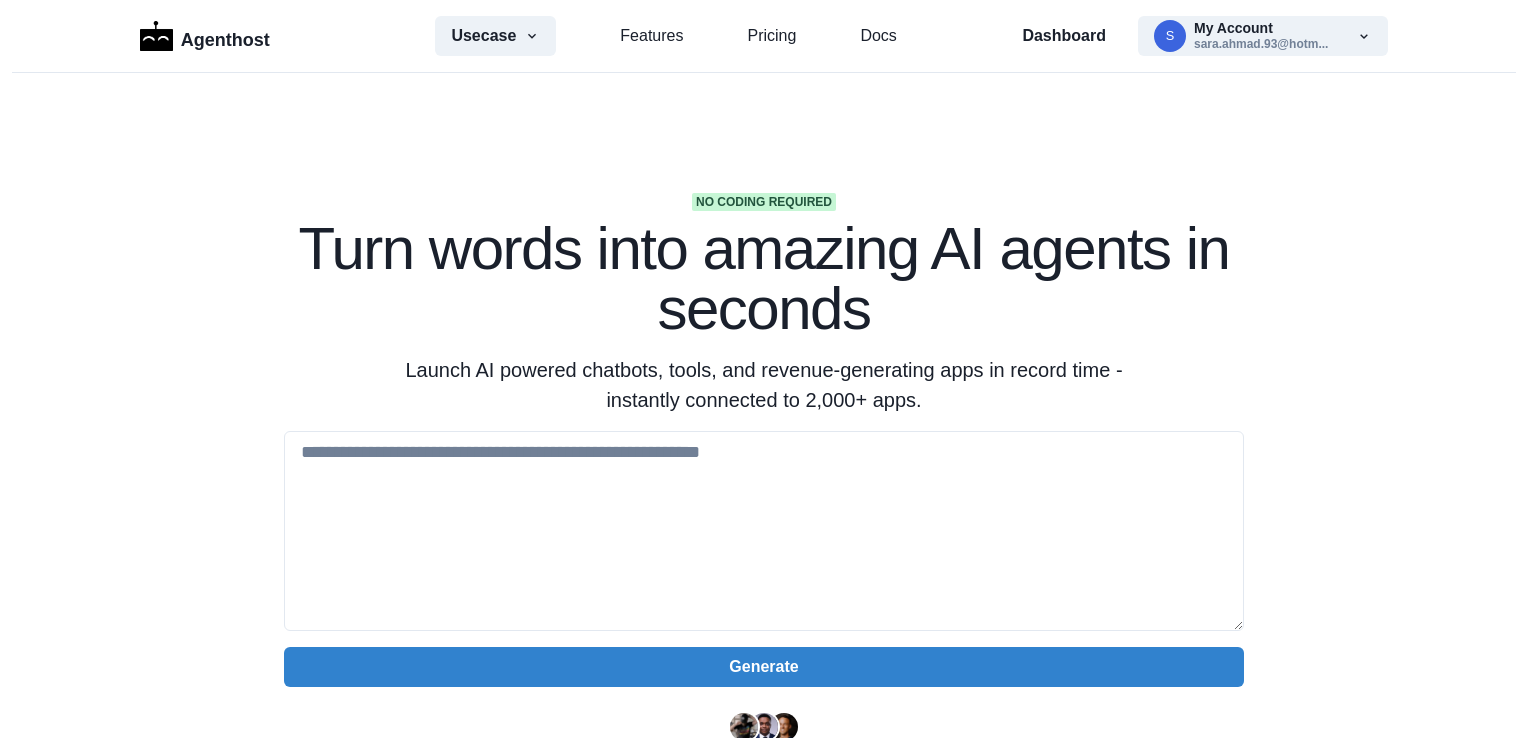 scroll, scrollTop: 0, scrollLeft: 0, axis: both 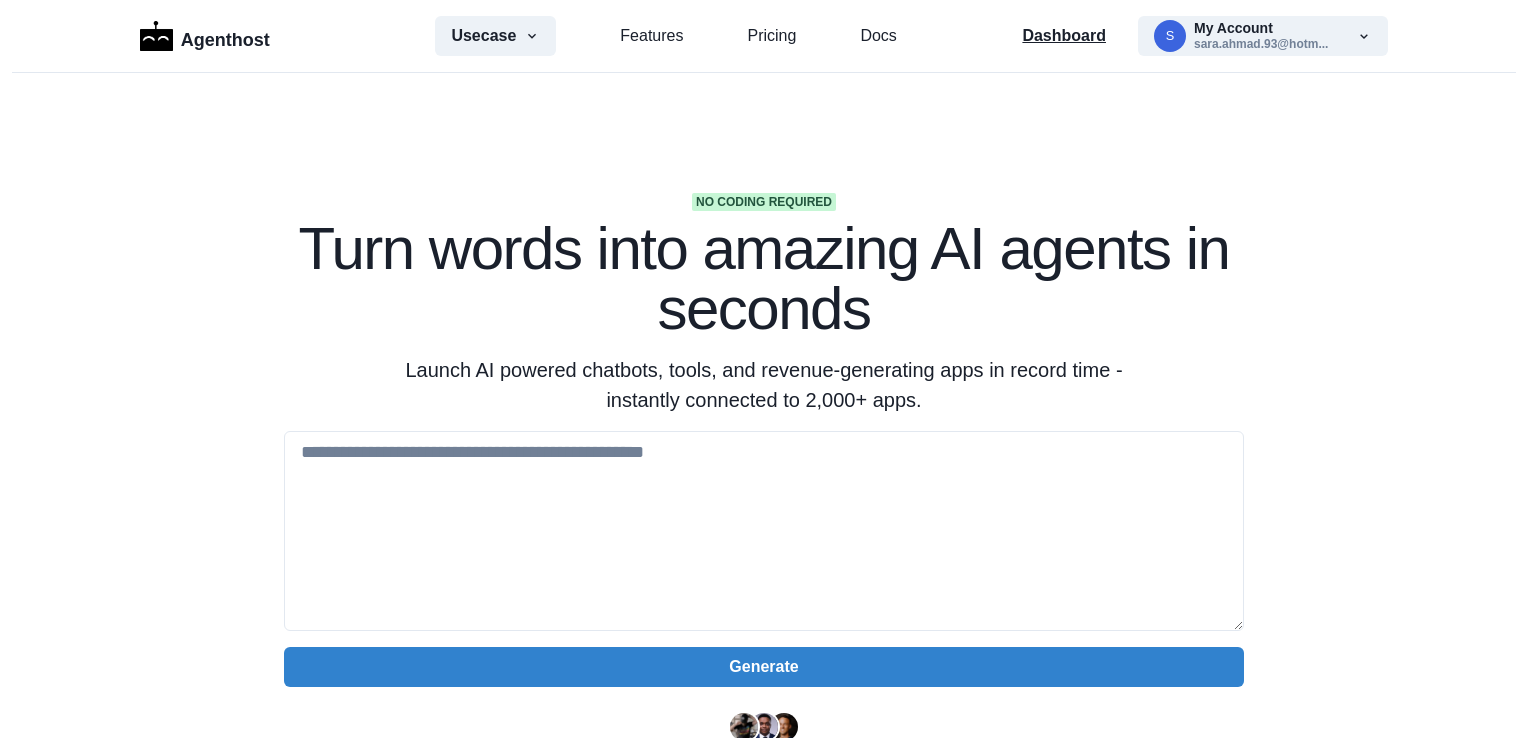 click on "Dashboard" at bounding box center (1064, 36) 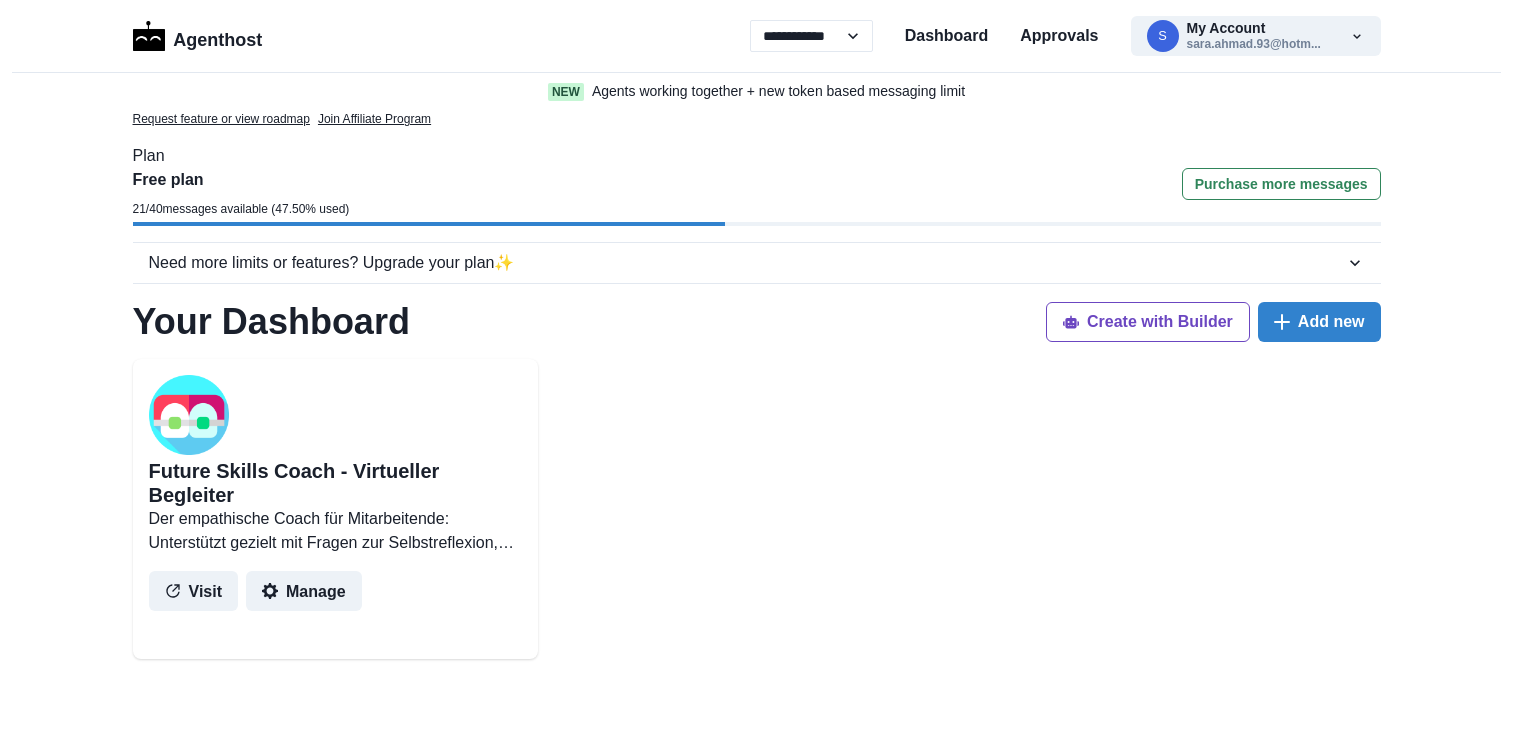 scroll, scrollTop: 0, scrollLeft: 0, axis: both 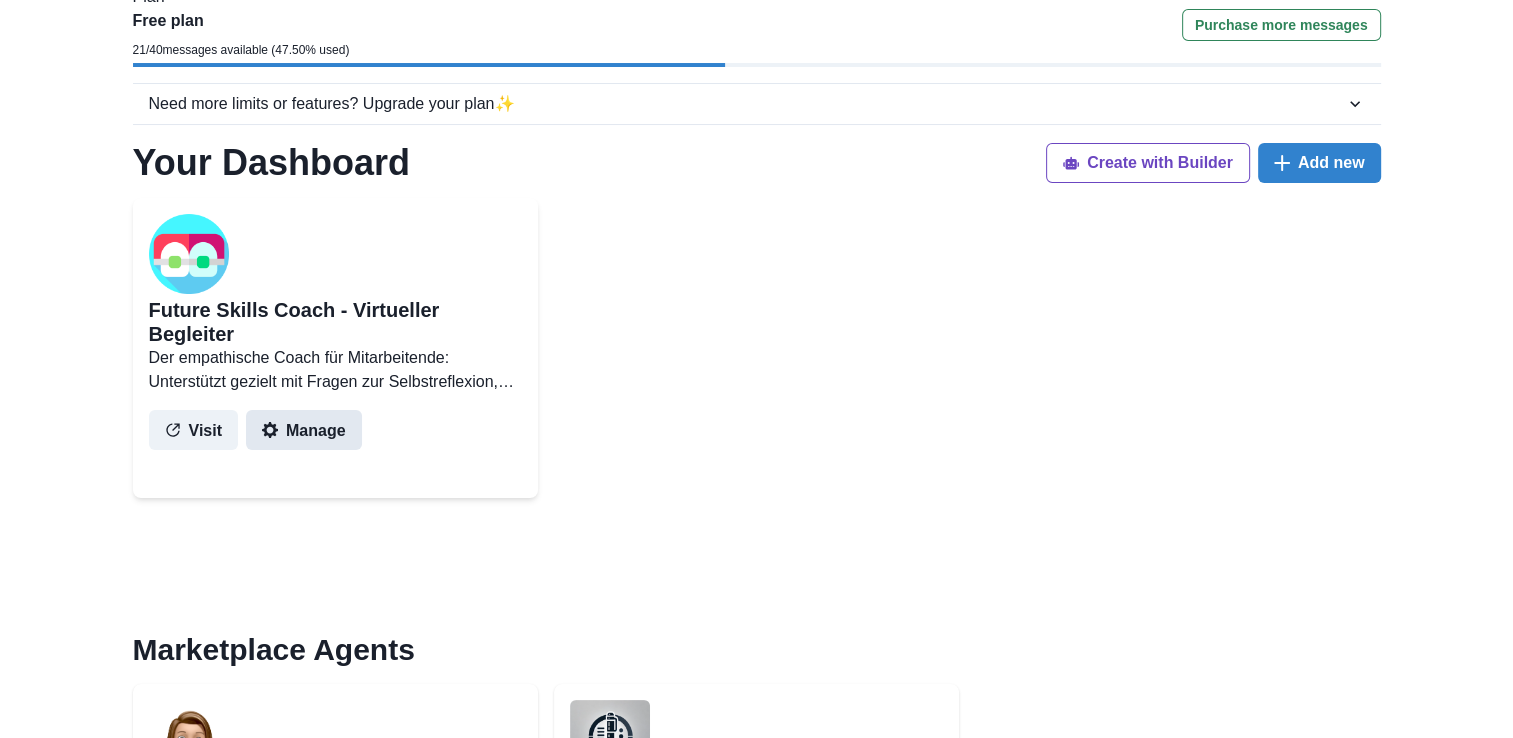 click on "Manage" at bounding box center [304, 430] 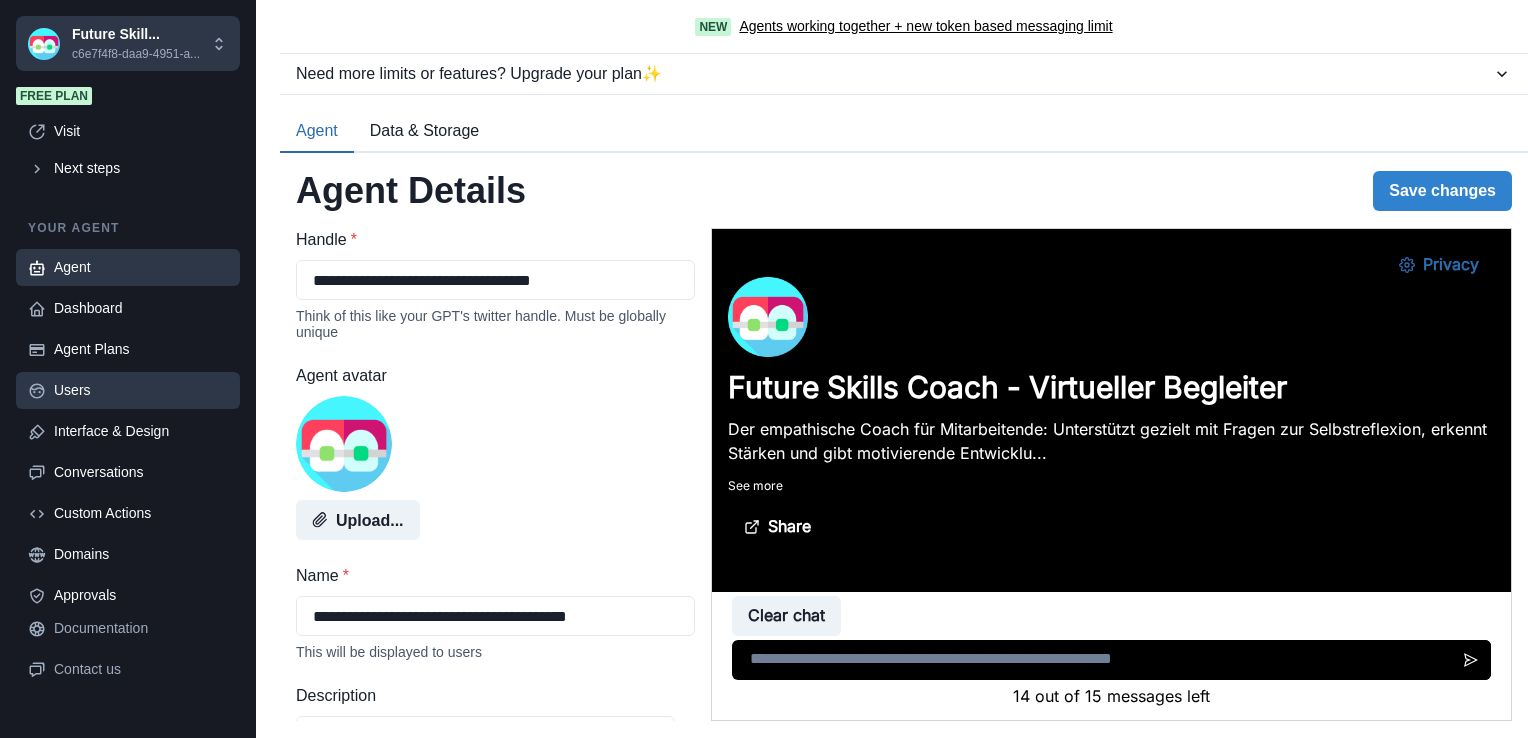 scroll, scrollTop: 0, scrollLeft: 0, axis: both 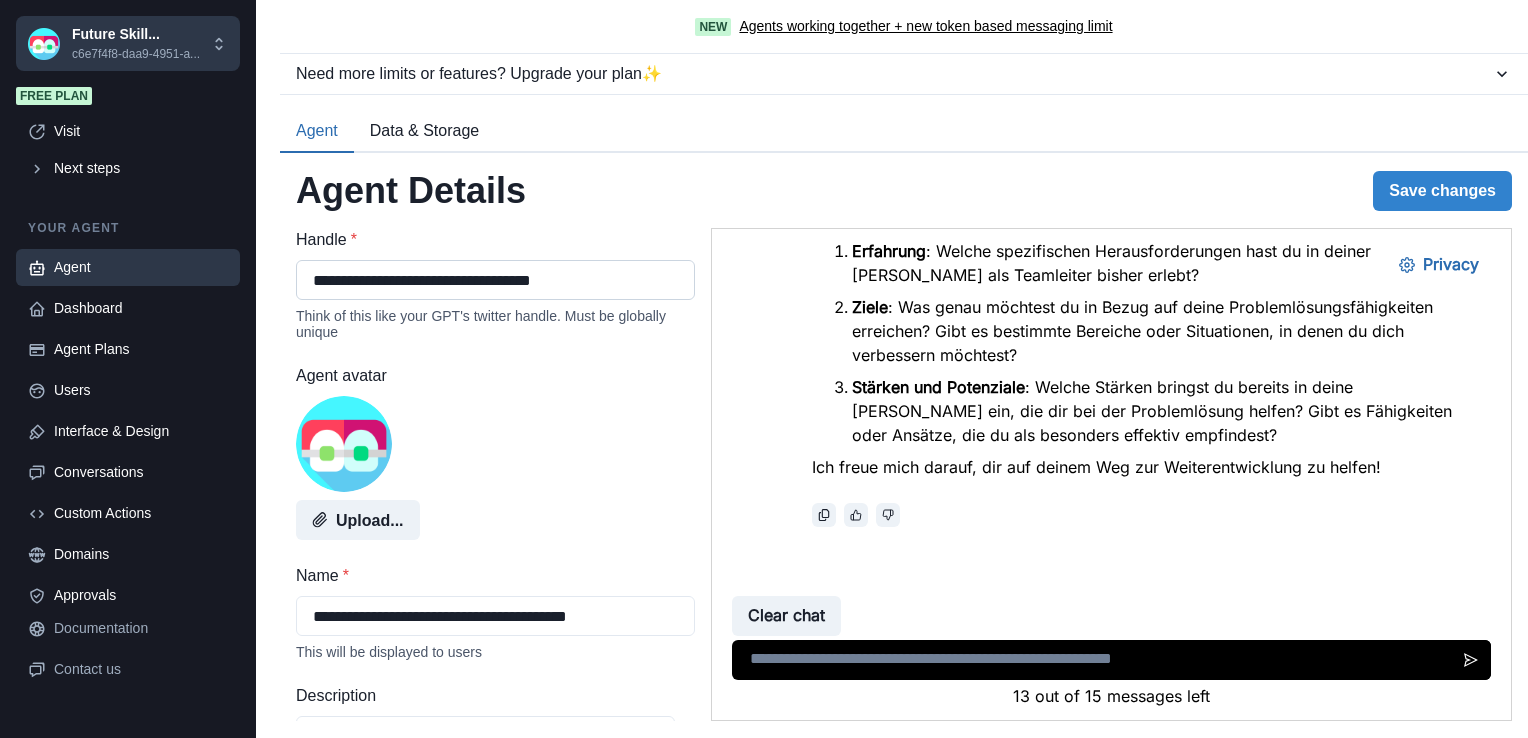 click on "**********" at bounding box center (495, 280) 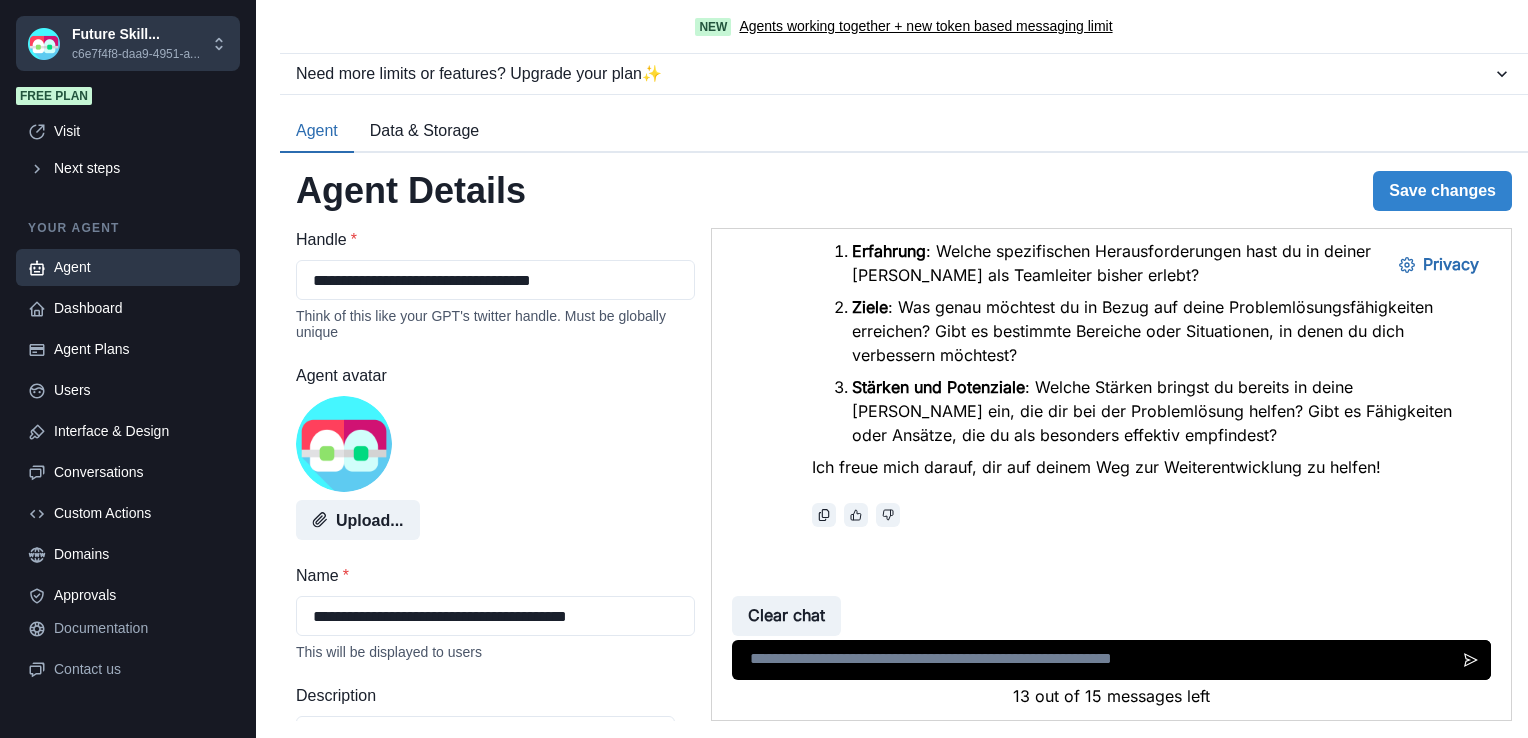 drag, startPoint x: 399, startPoint y: 283, endPoint x: 532, endPoint y: 422, distance: 192.37984 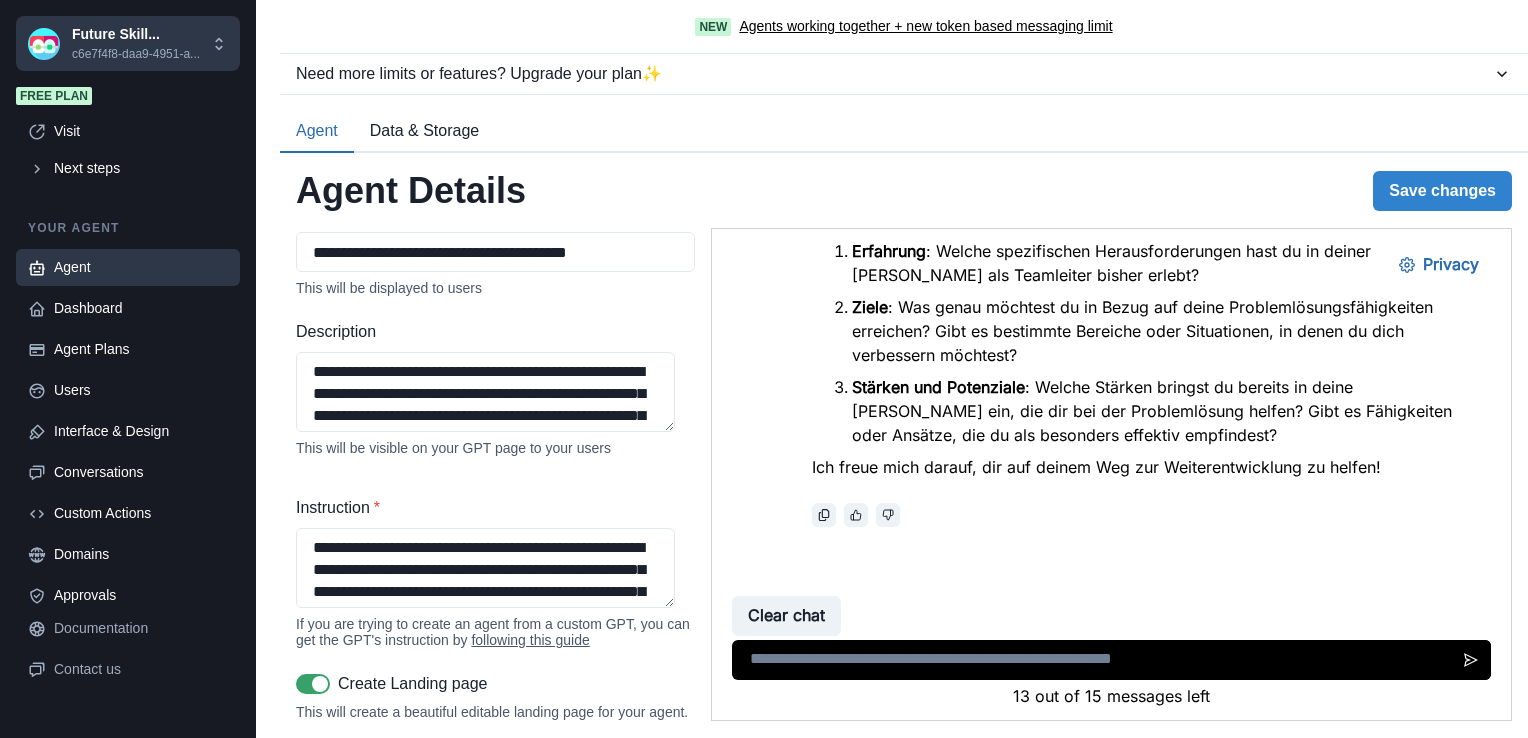 scroll, scrollTop: 367, scrollLeft: 0, axis: vertical 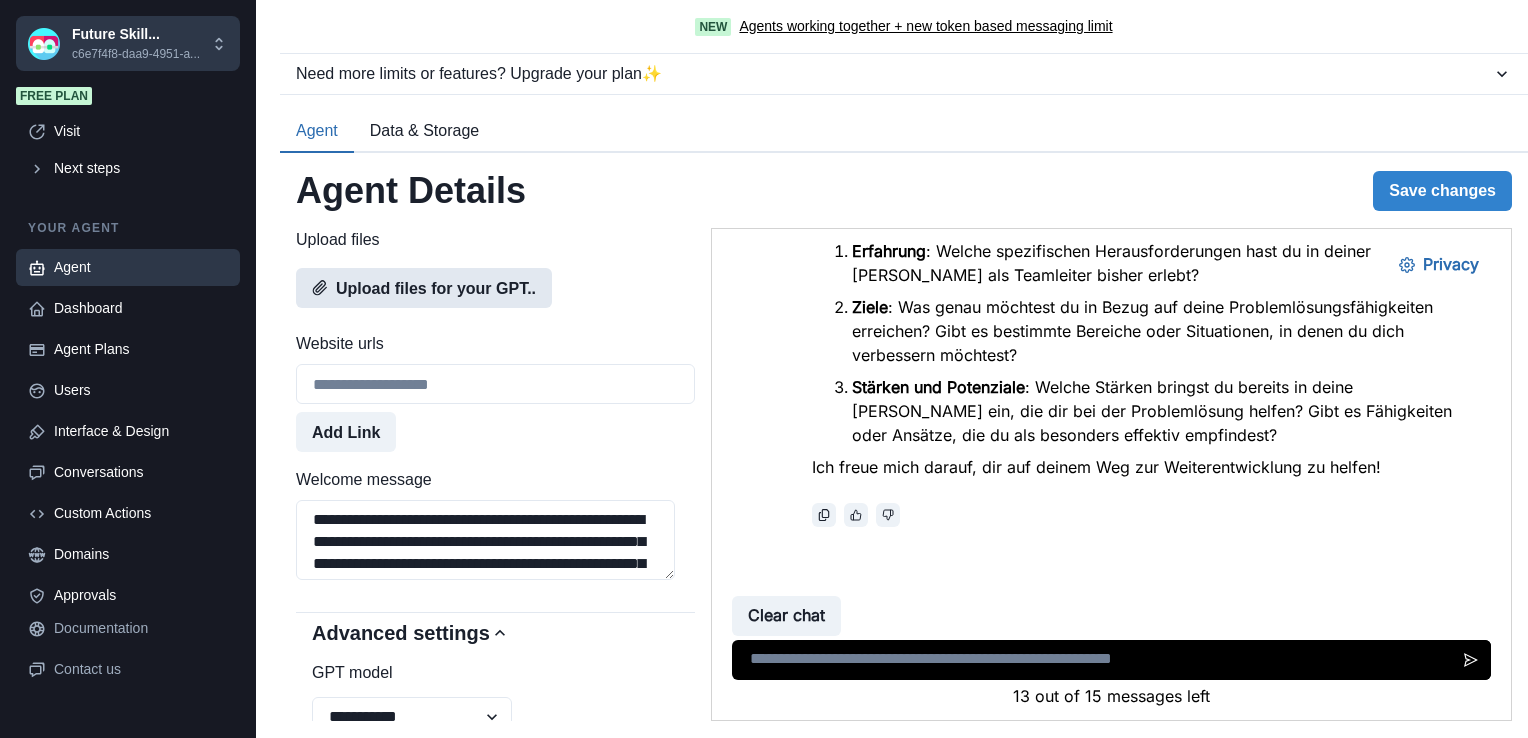 click on "Upload files for your GPT.." at bounding box center [424, 288] 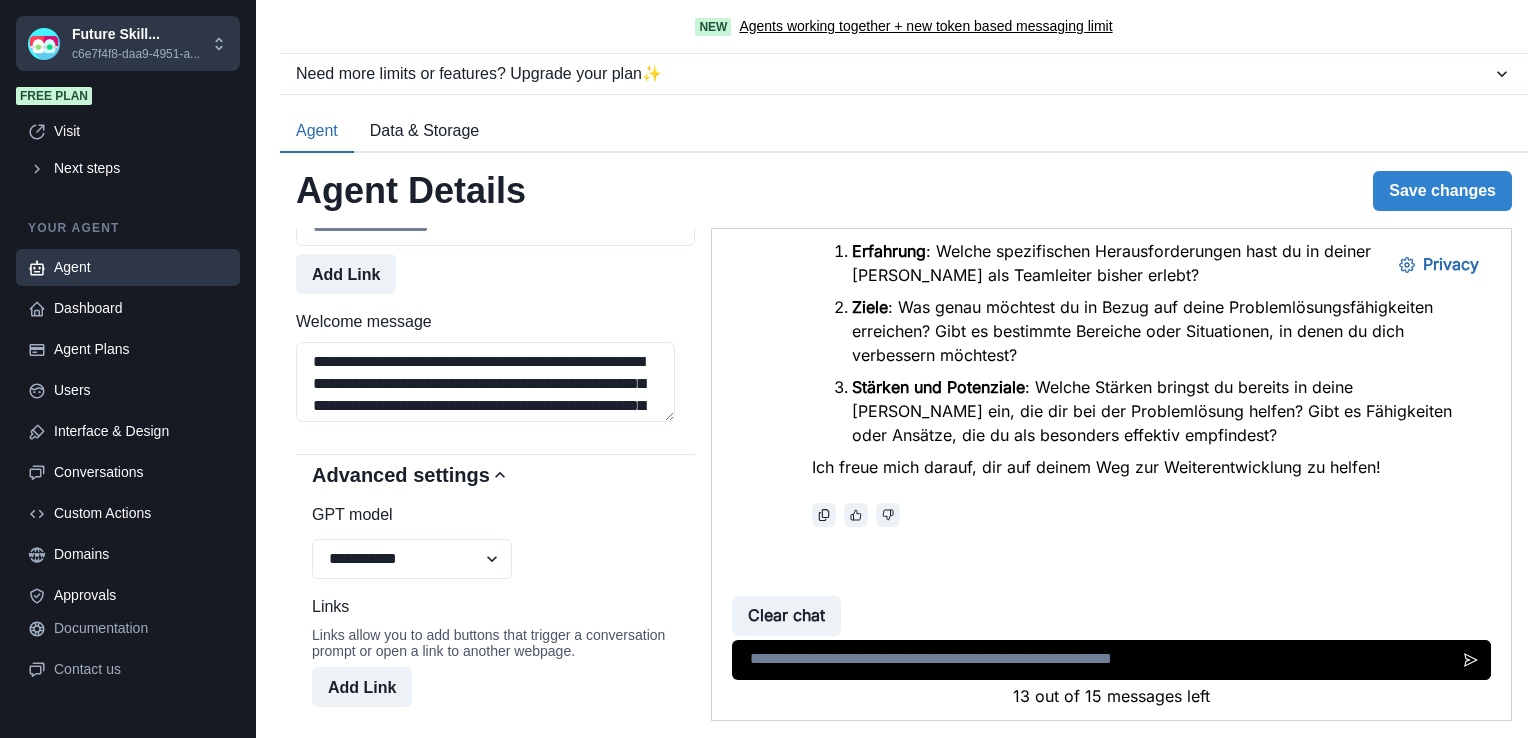 scroll, scrollTop: 1300, scrollLeft: 0, axis: vertical 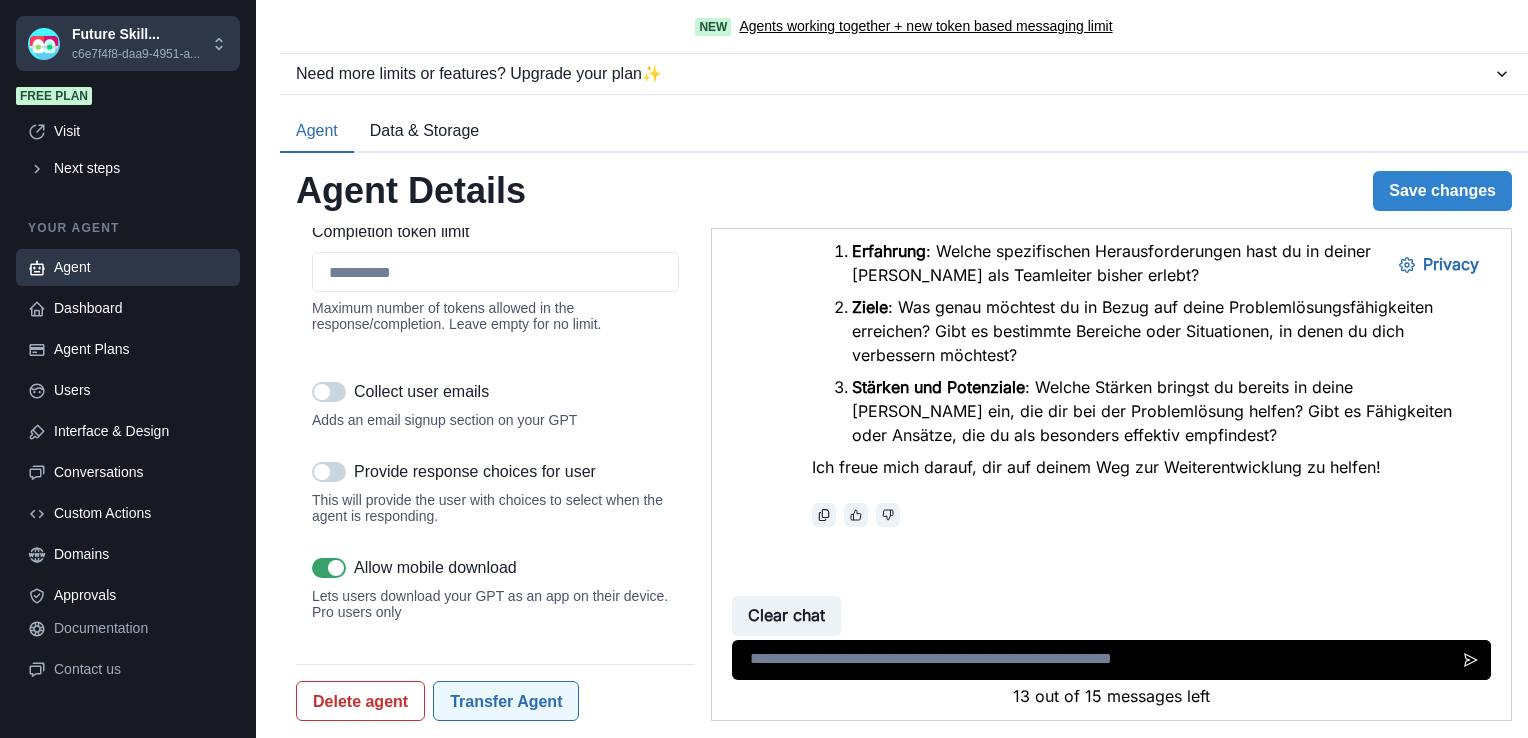 click on "Transfer Agent" at bounding box center [506, 701] 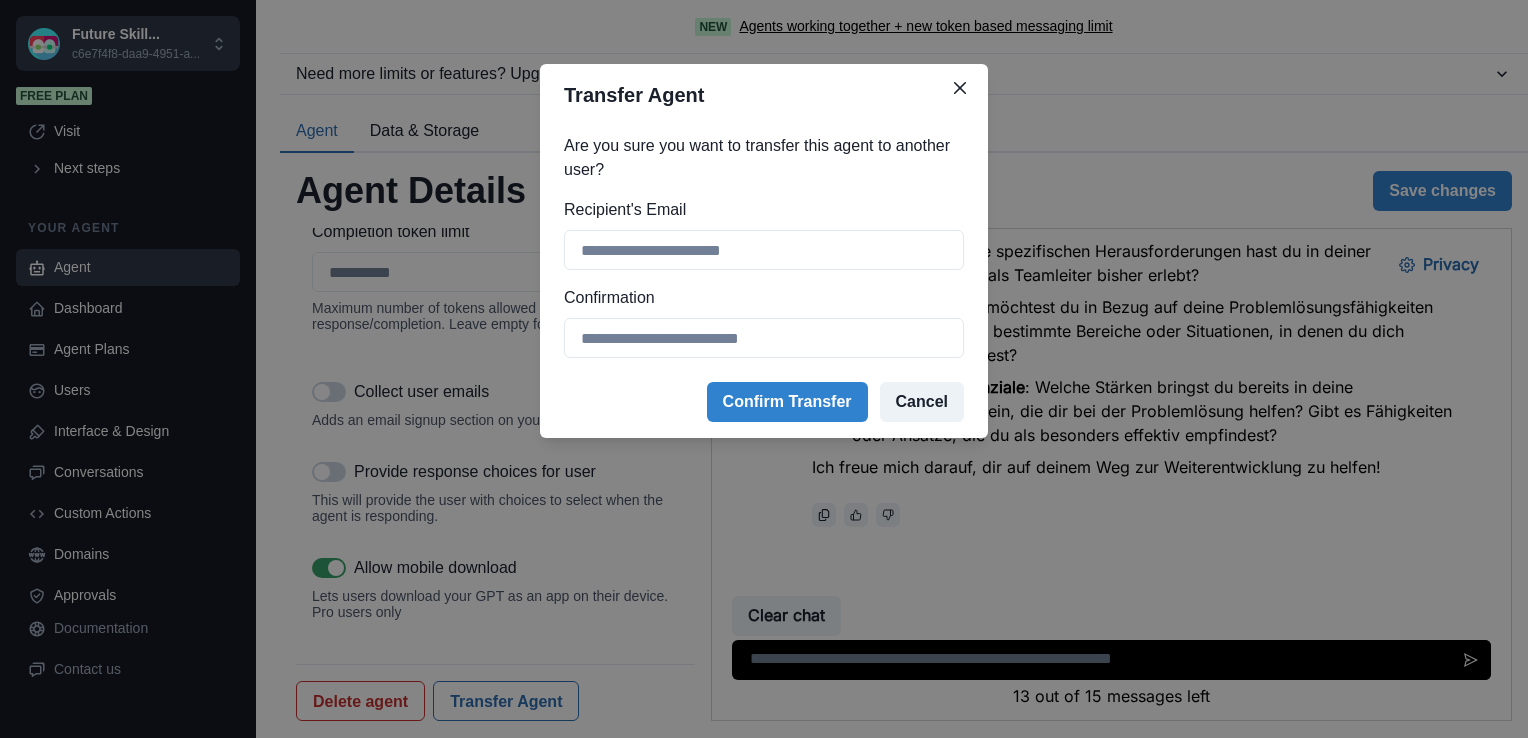 click on "Cancel" at bounding box center (922, 402) 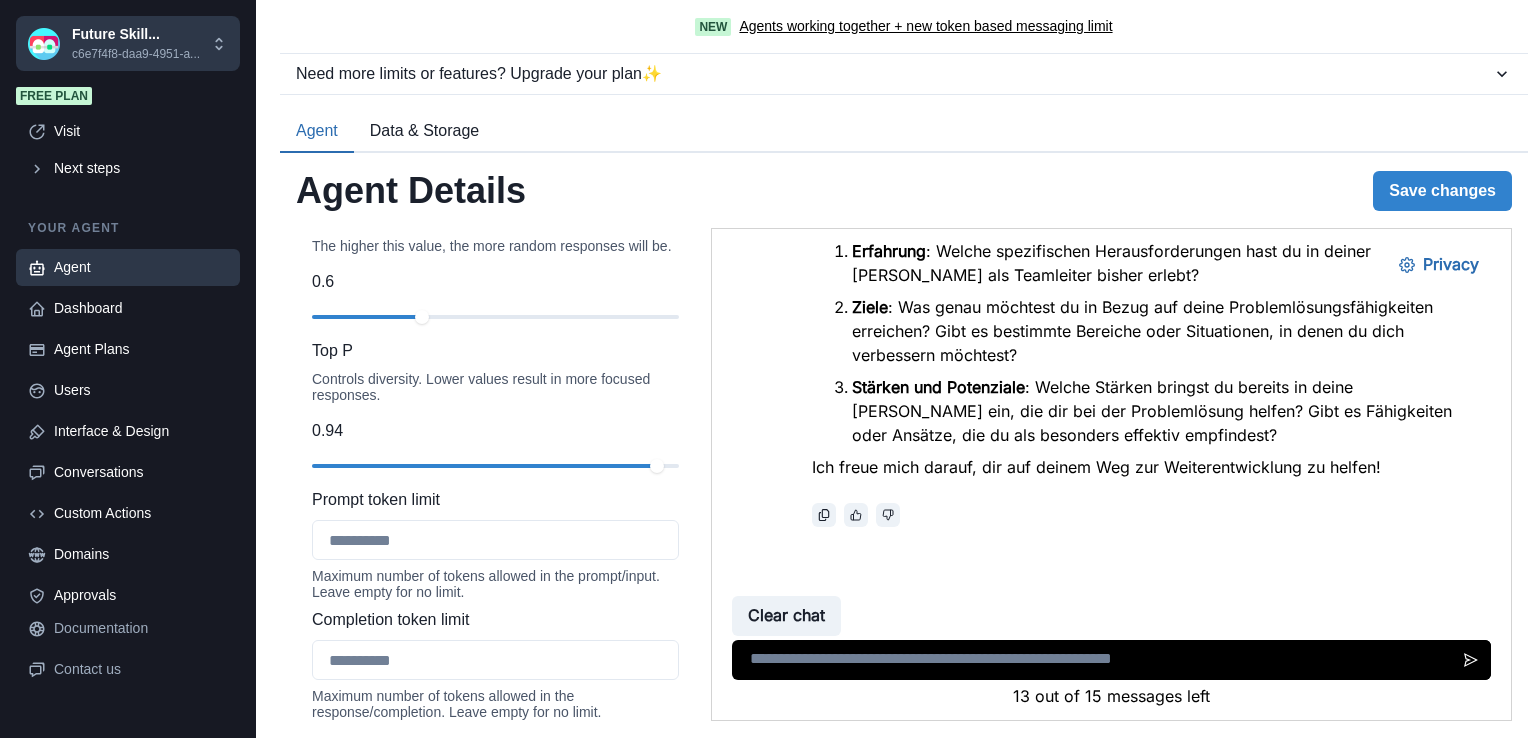 scroll, scrollTop: 2063, scrollLeft: 0, axis: vertical 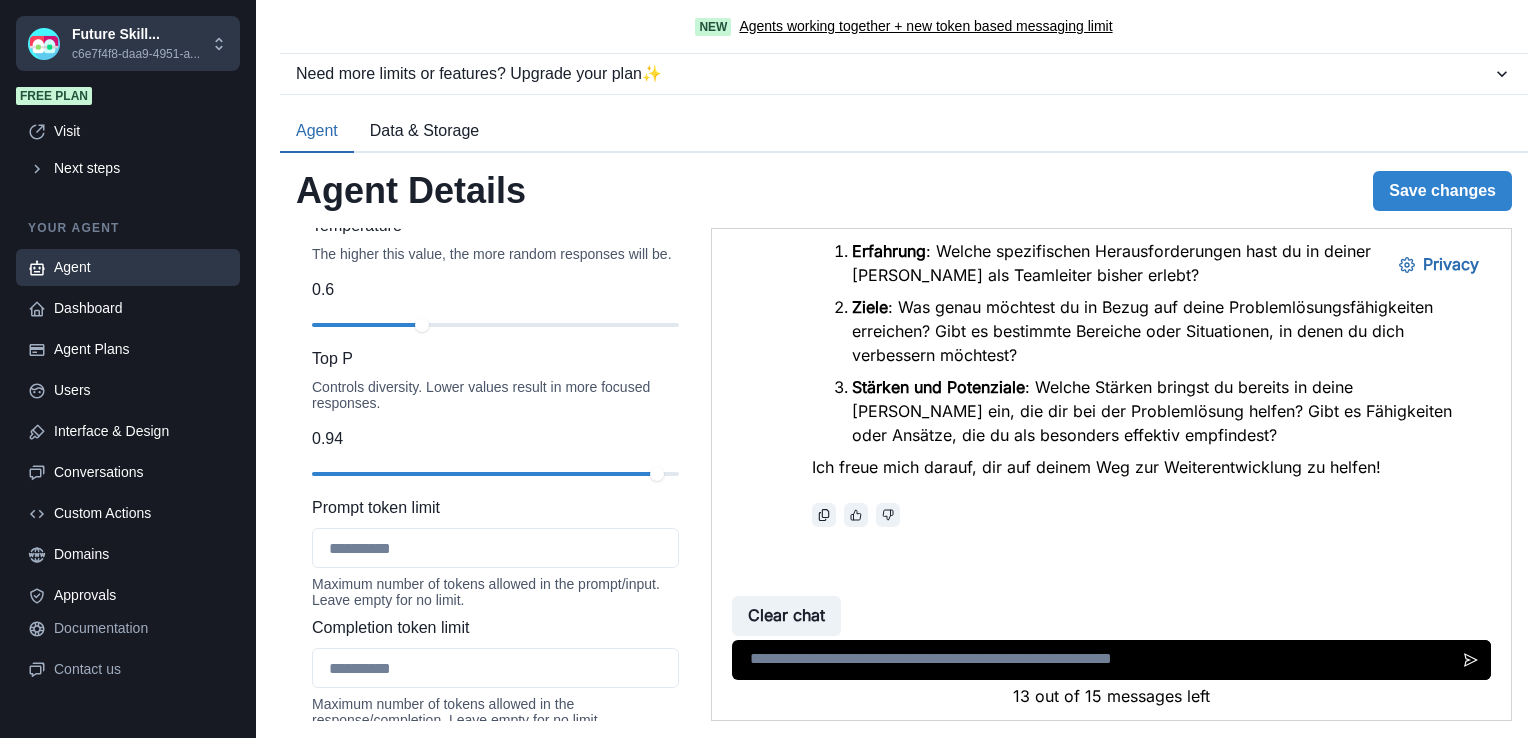click on "**********" at bounding box center [904, 445] 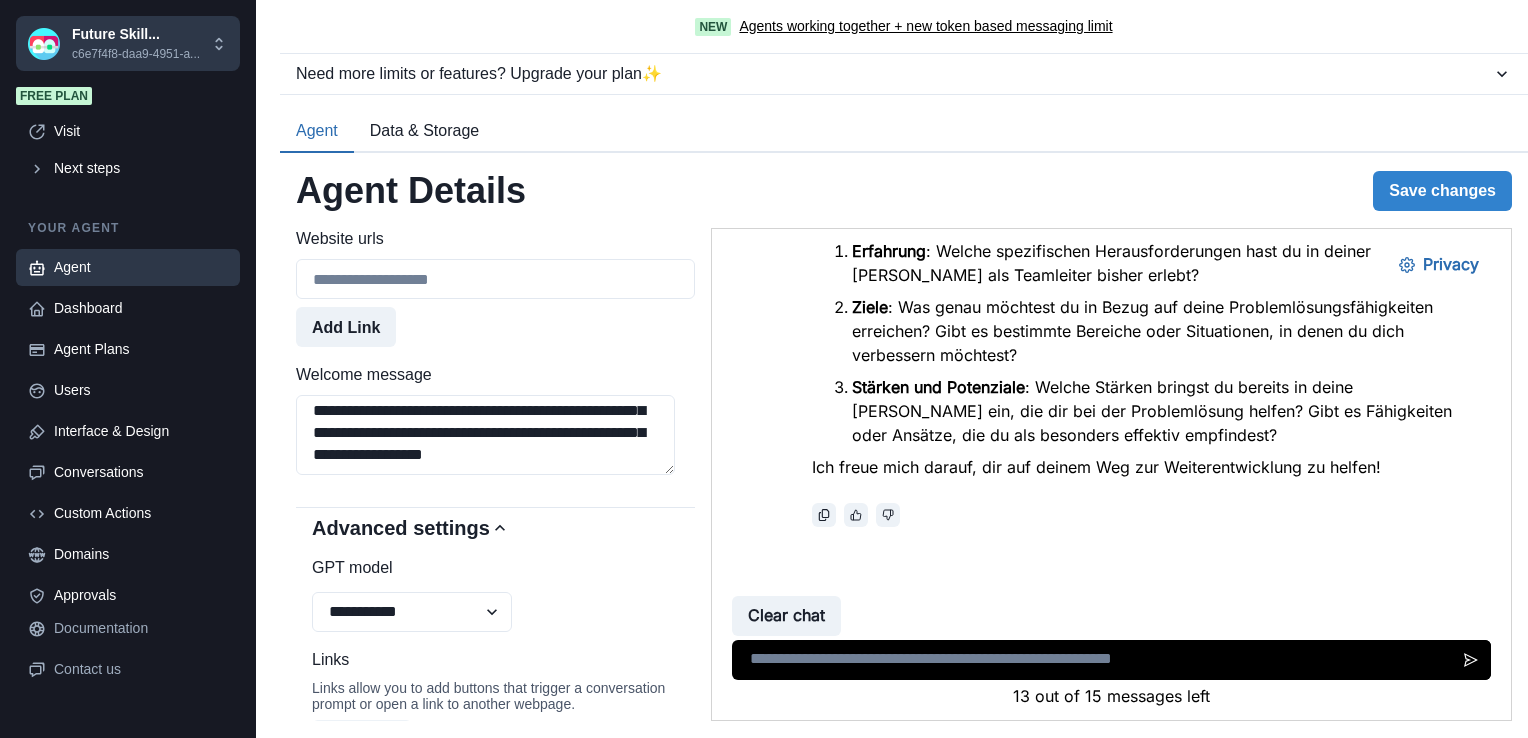 scroll, scrollTop: 1244, scrollLeft: 0, axis: vertical 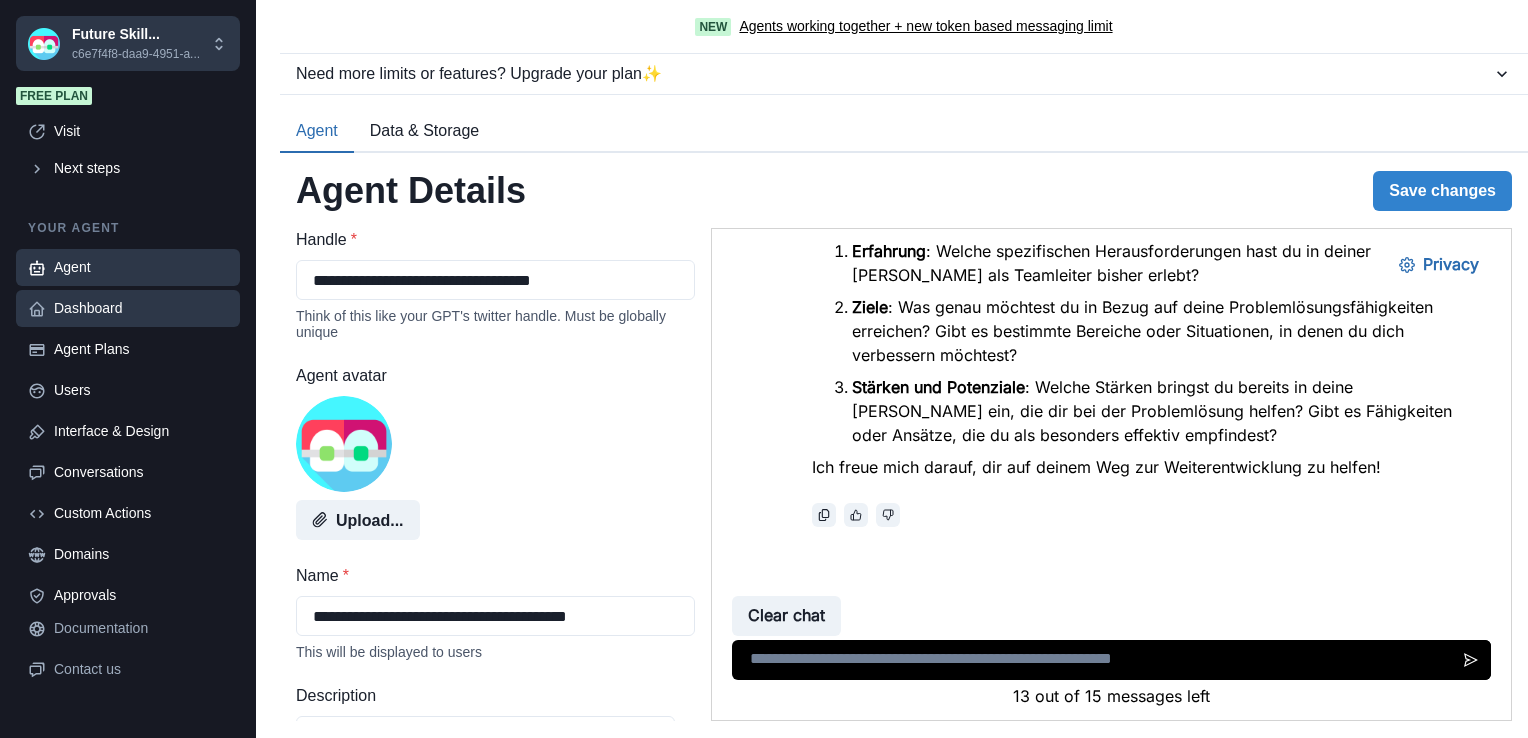 click on "Dashboard" at bounding box center (141, 308) 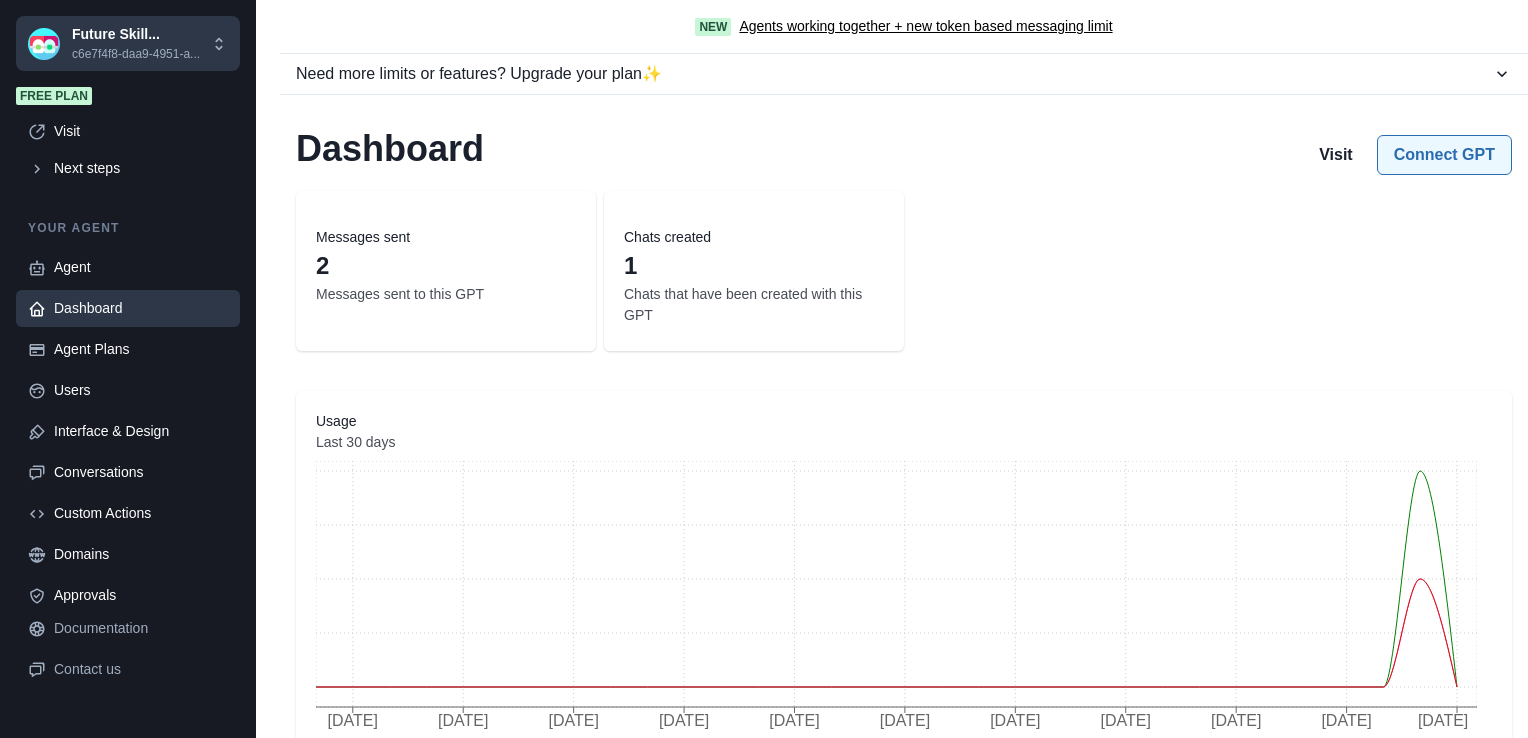 click on "Connect GPT" at bounding box center (1444, 155) 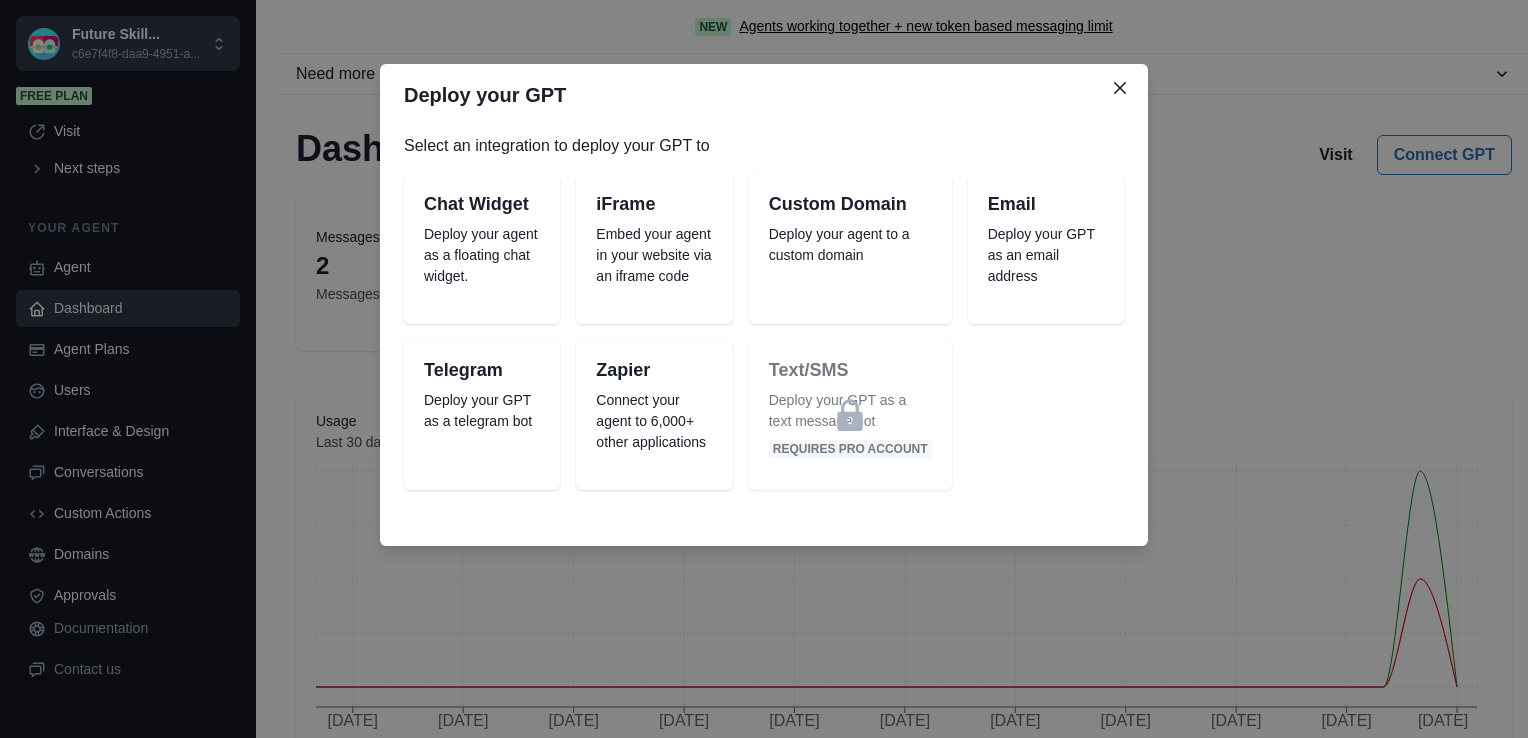 click on "Embed your agent in your website via an iframe code" at bounding box center [654, 255] 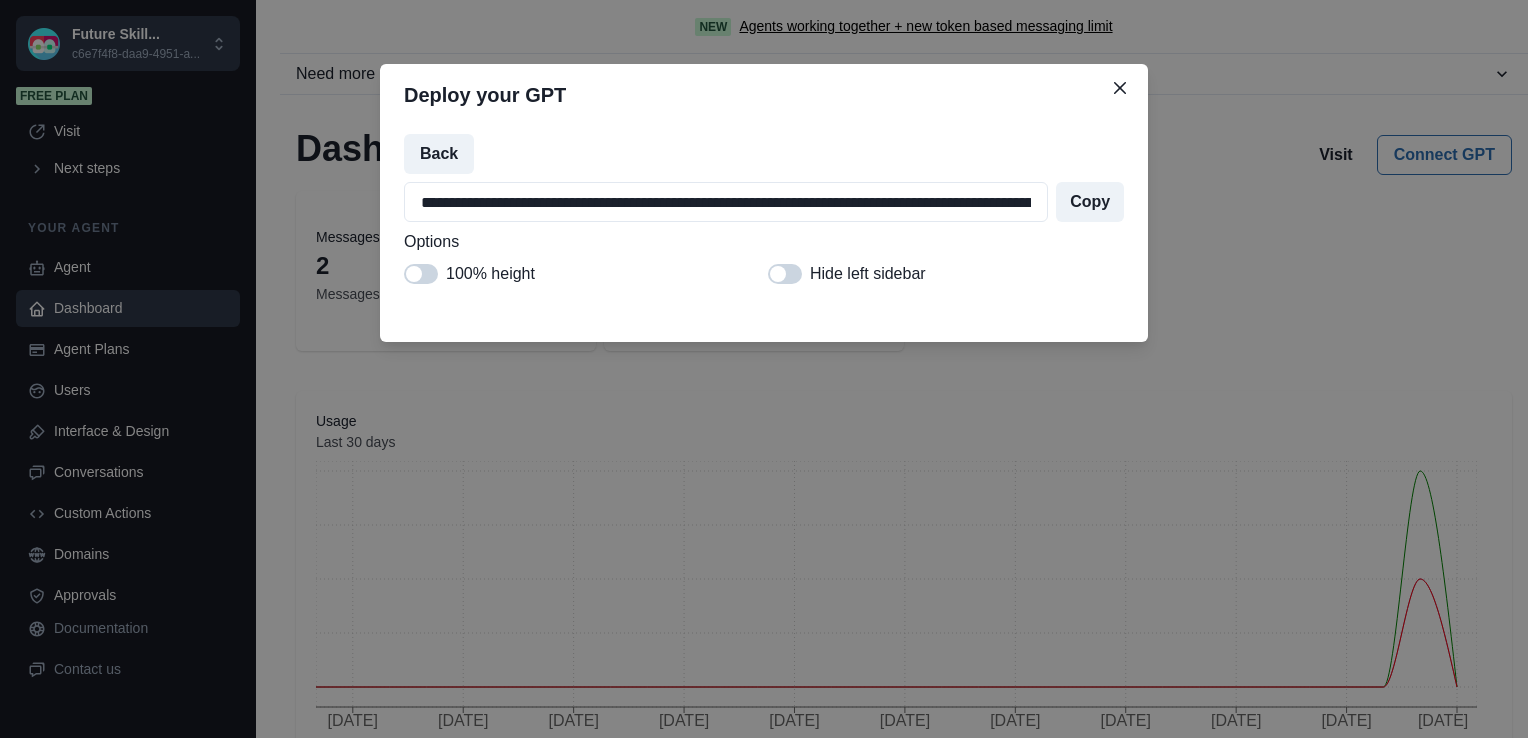 click at bounding box center (421, 274) 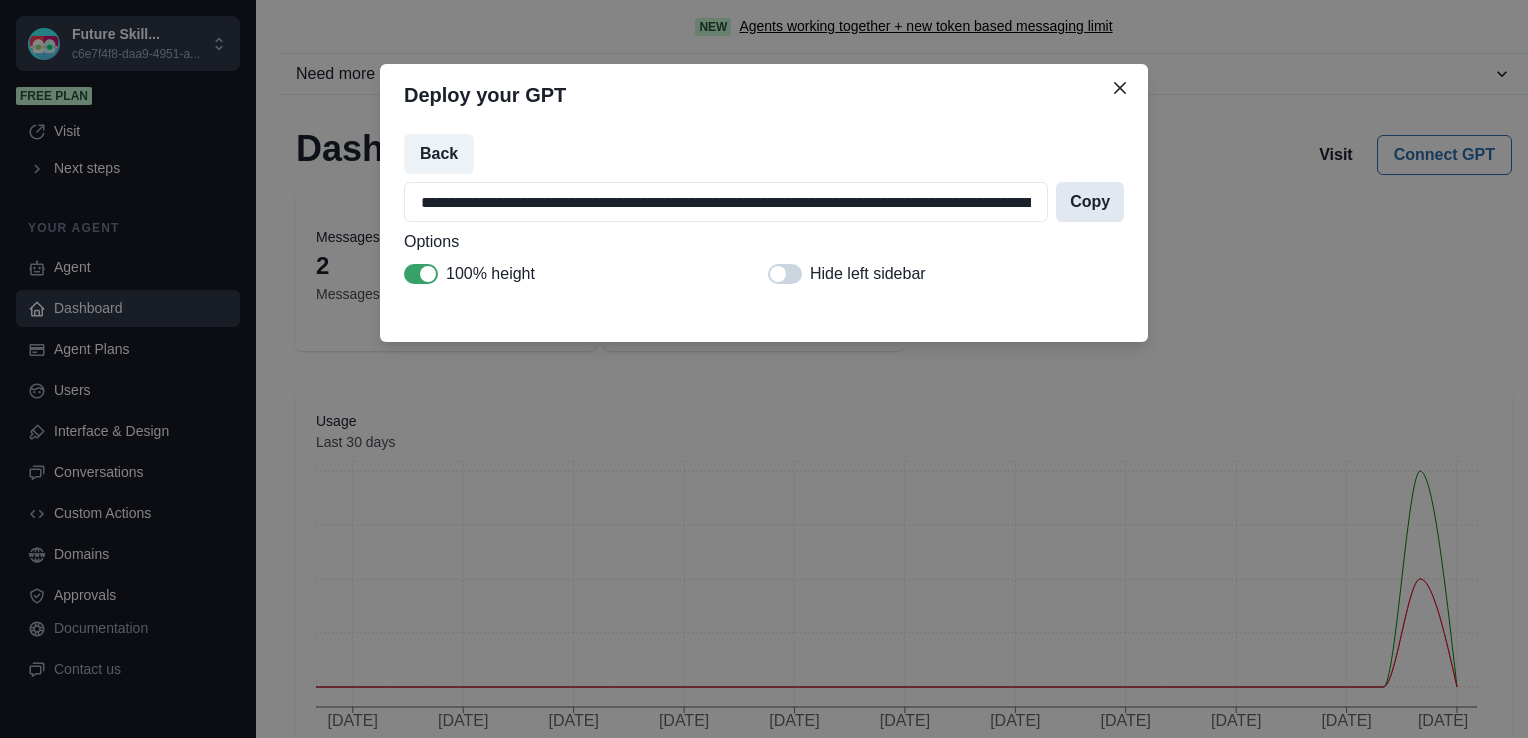 click on "Copy" at bounding box center (1090, 202) 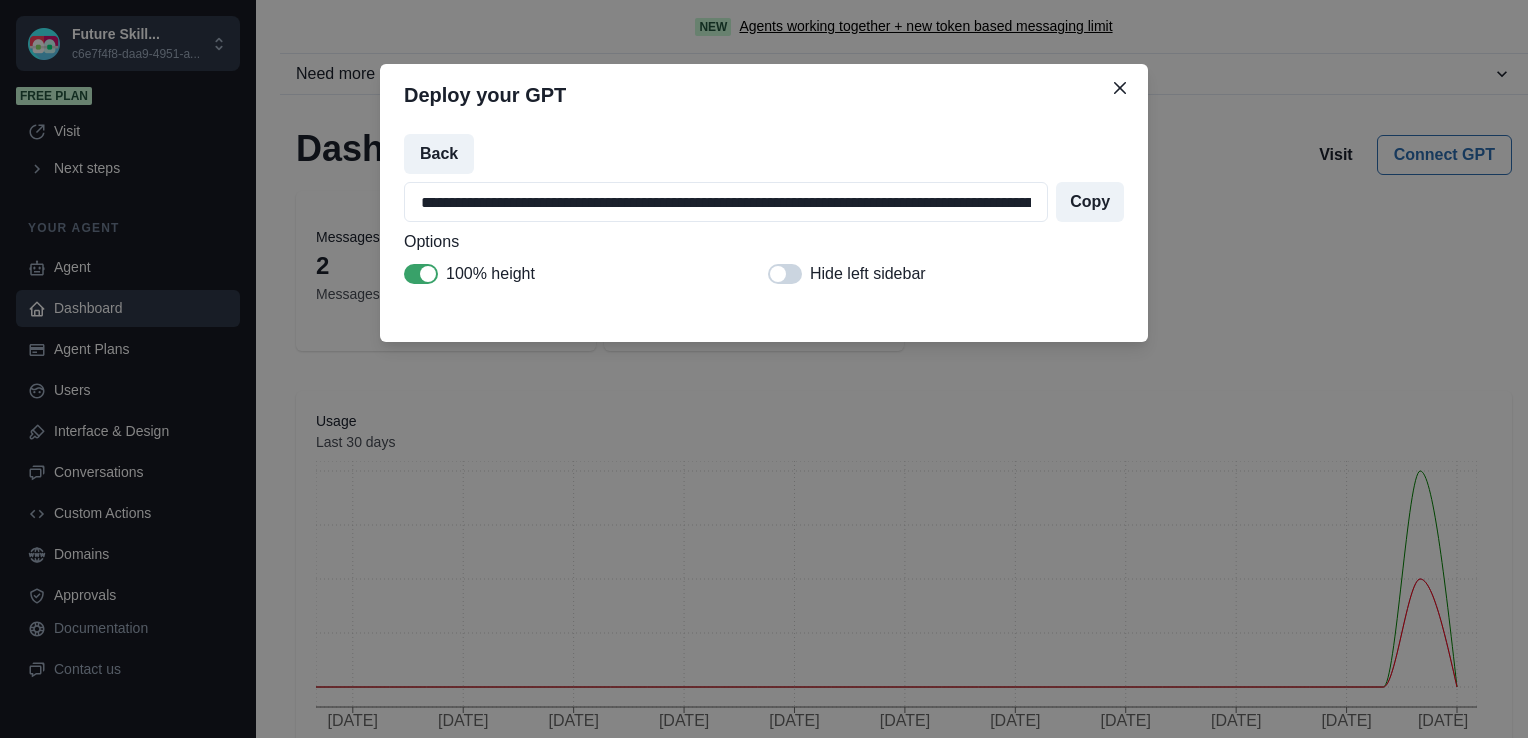 click on "**********" at bounding box center [764, 369] 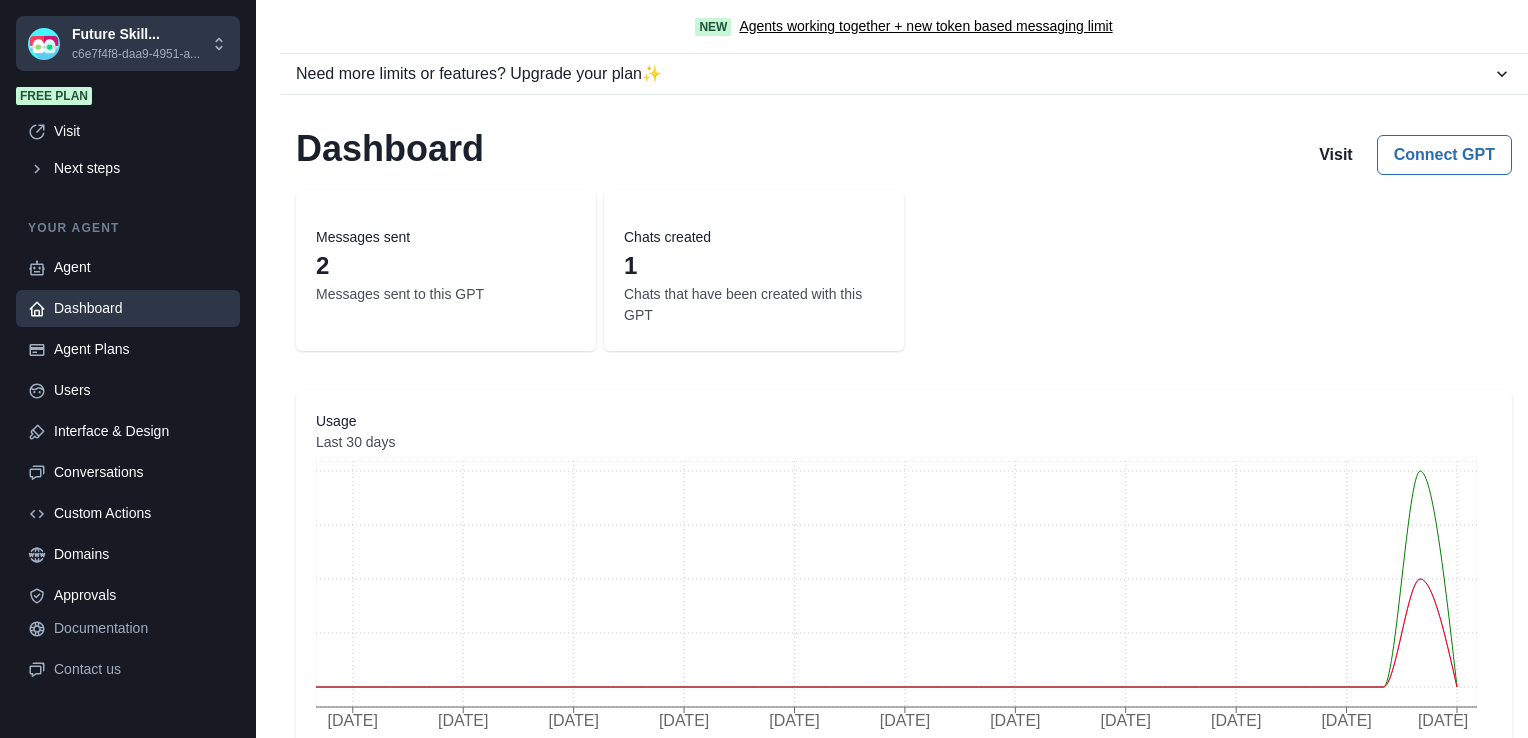 click on "**********" at bounding box center (764, 369) 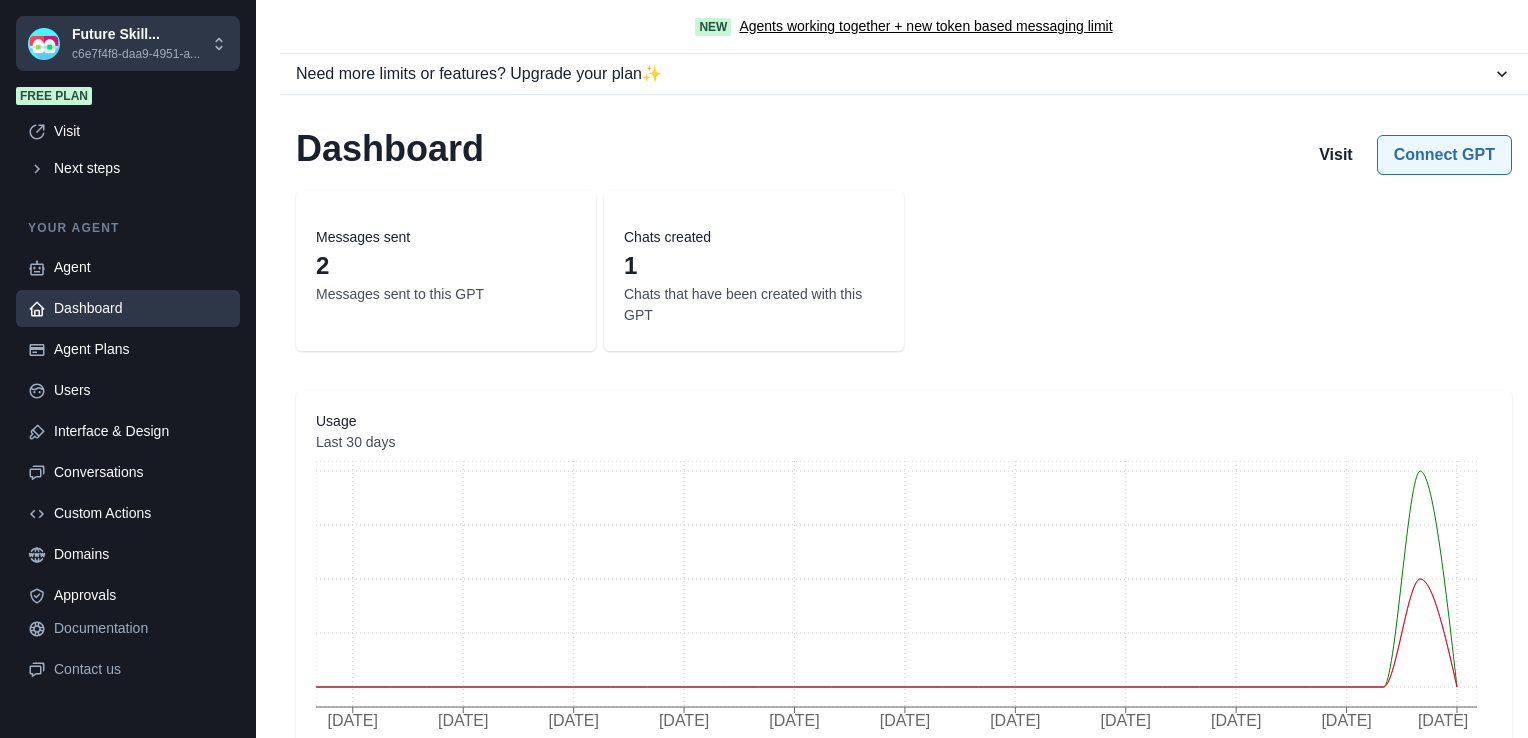 click on "Connect GPT" at bounding box center (1444, 155) 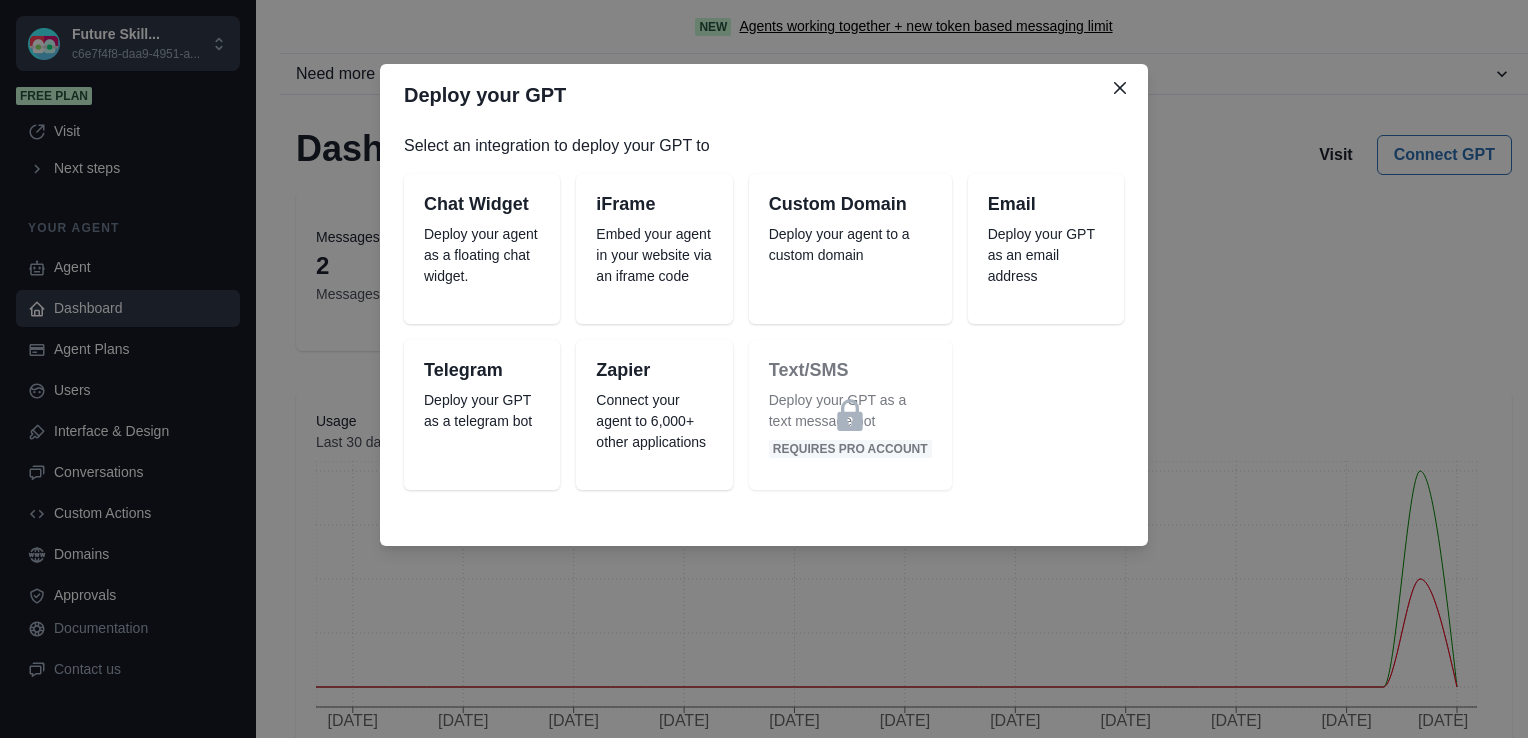 click on "Embed your agent in your website via an iframe code" at bounding box center (654, 255) 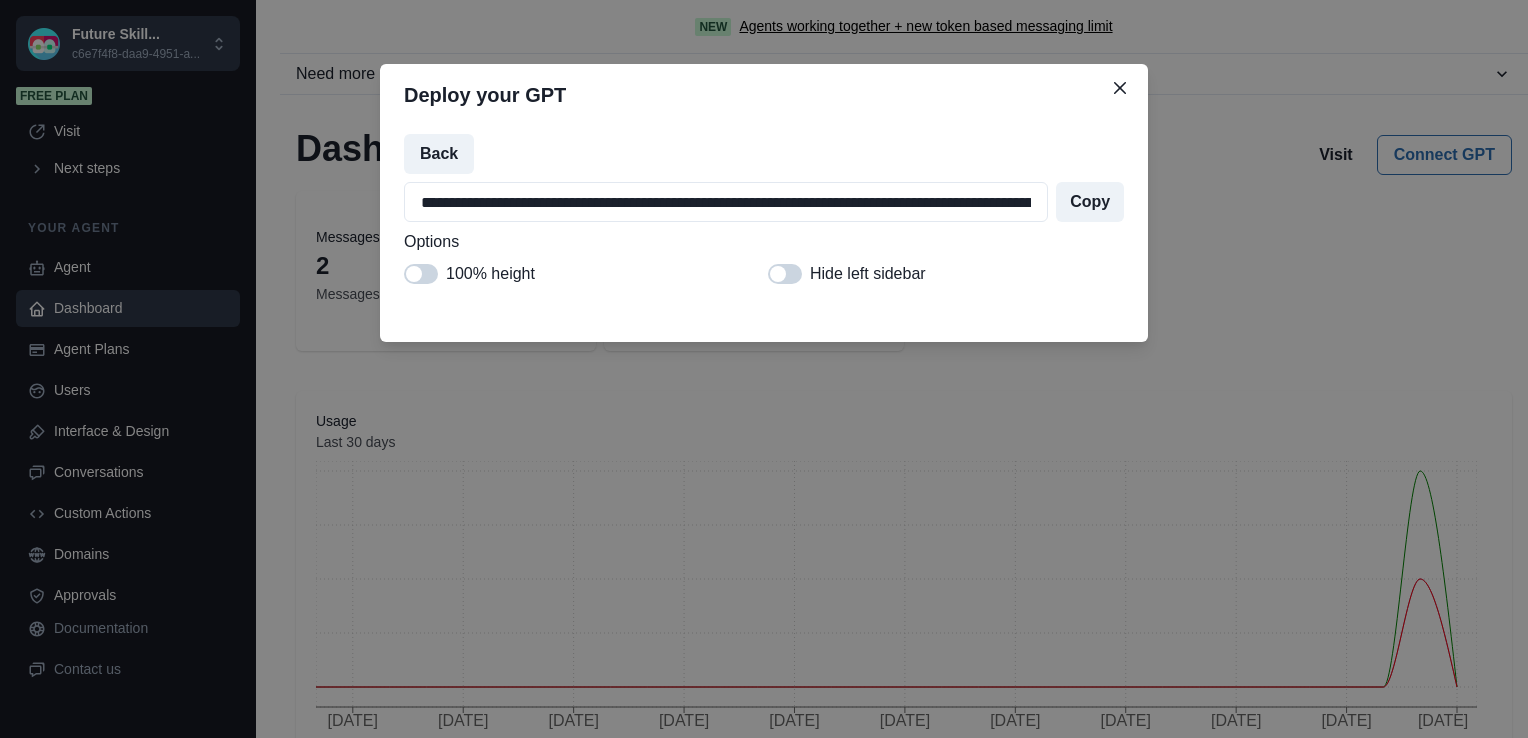 click at bounding box center [414, 274] 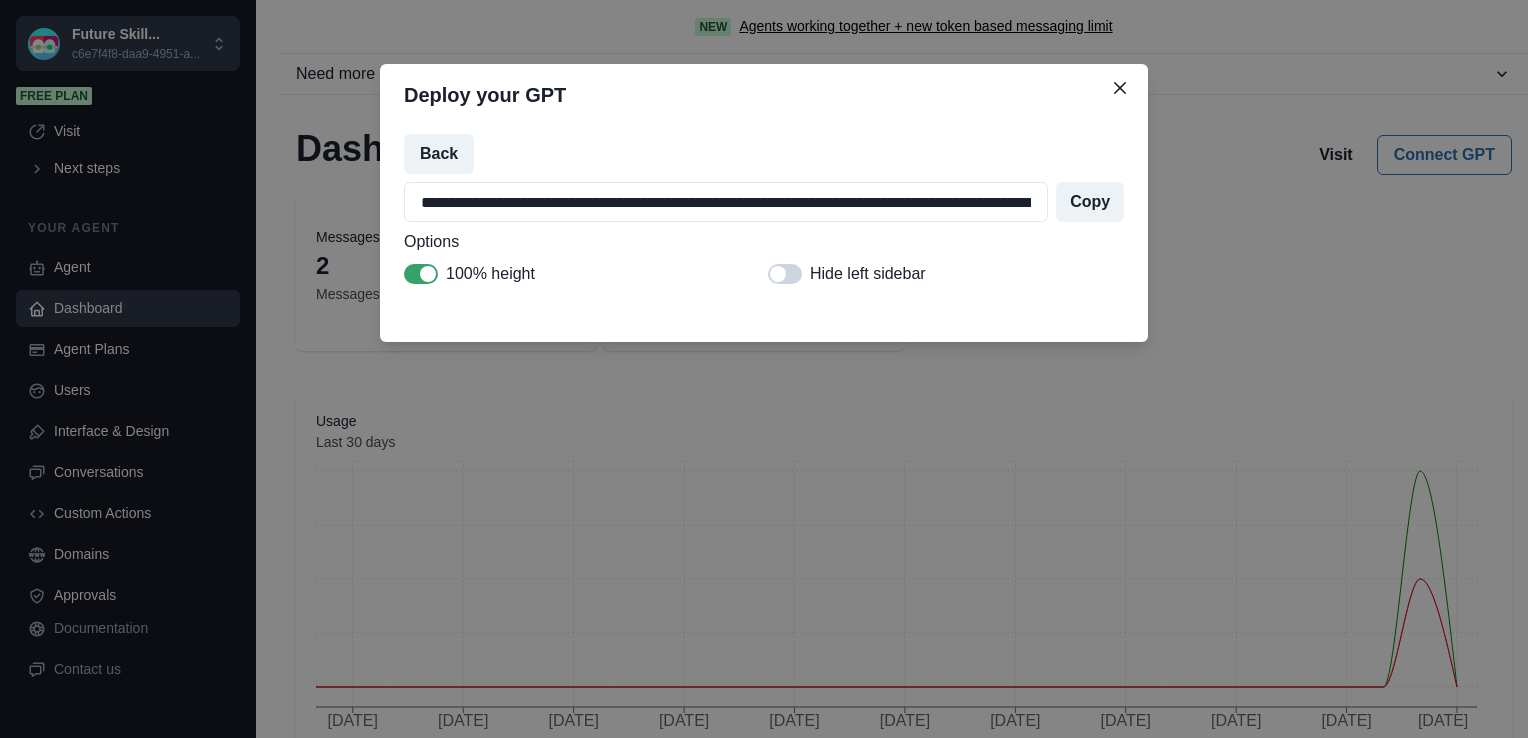 click on "**********" at bounding box center [764, 369] 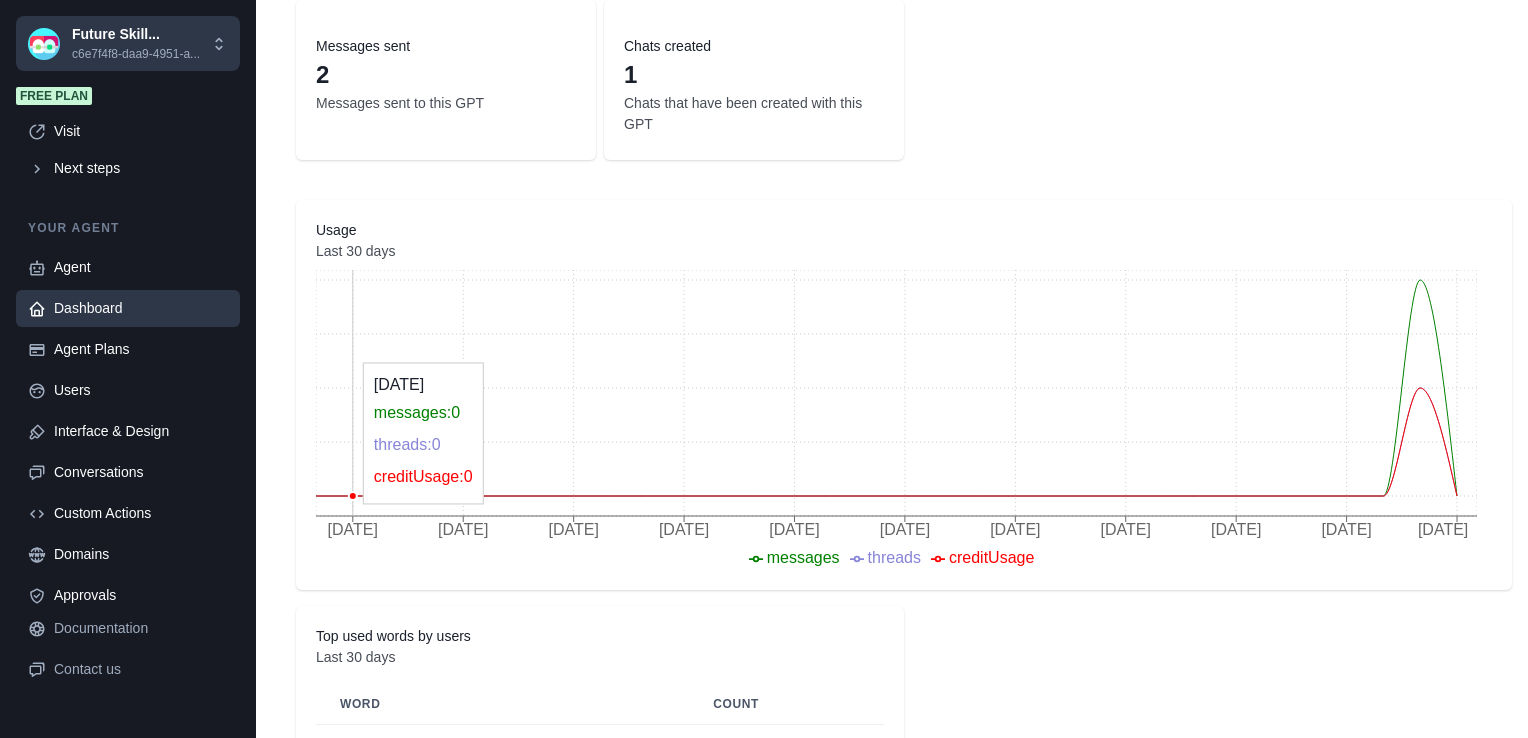 scroll, scrollTop: 0, scrollLeft: 0, axis: both 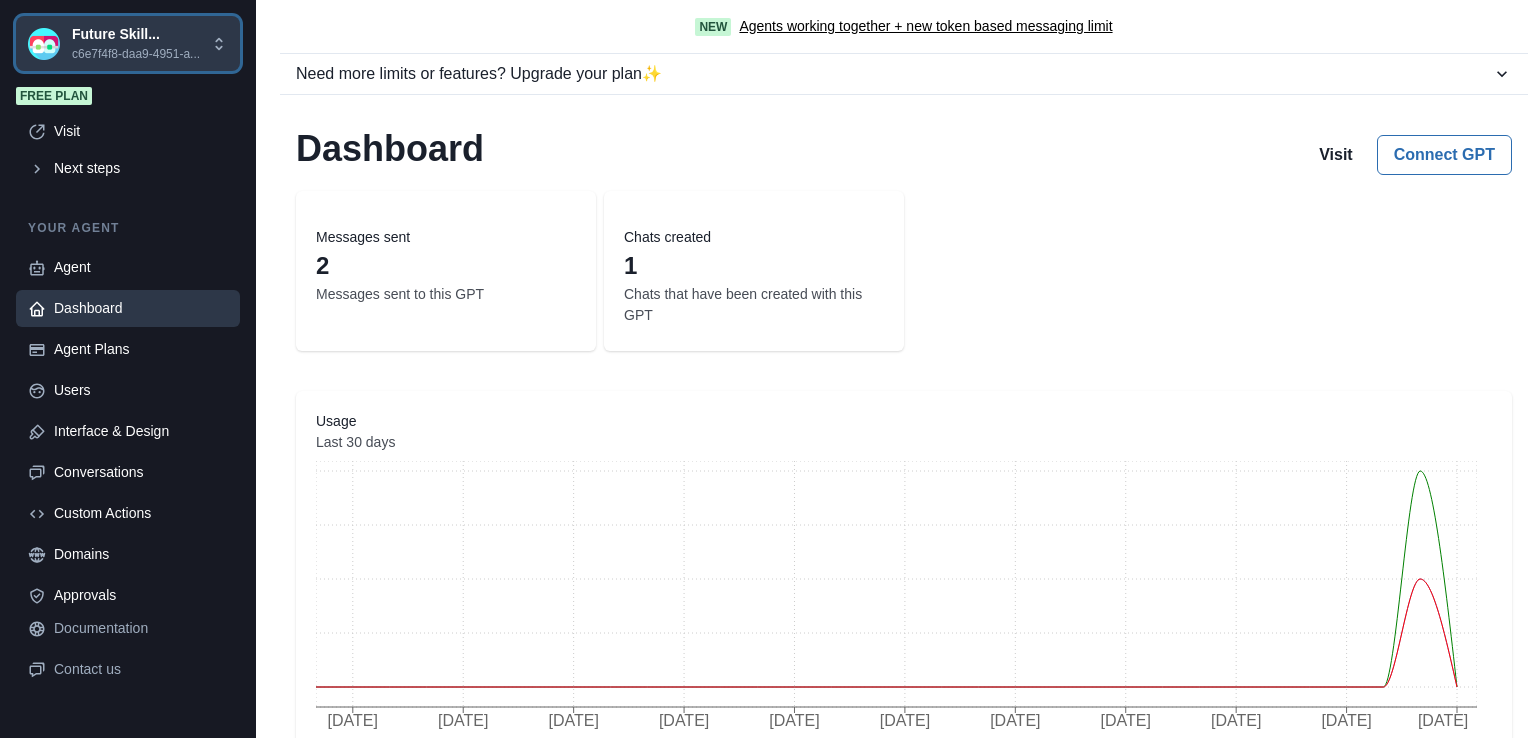 click on "Future Skill..." at bounding box center [136, 34] 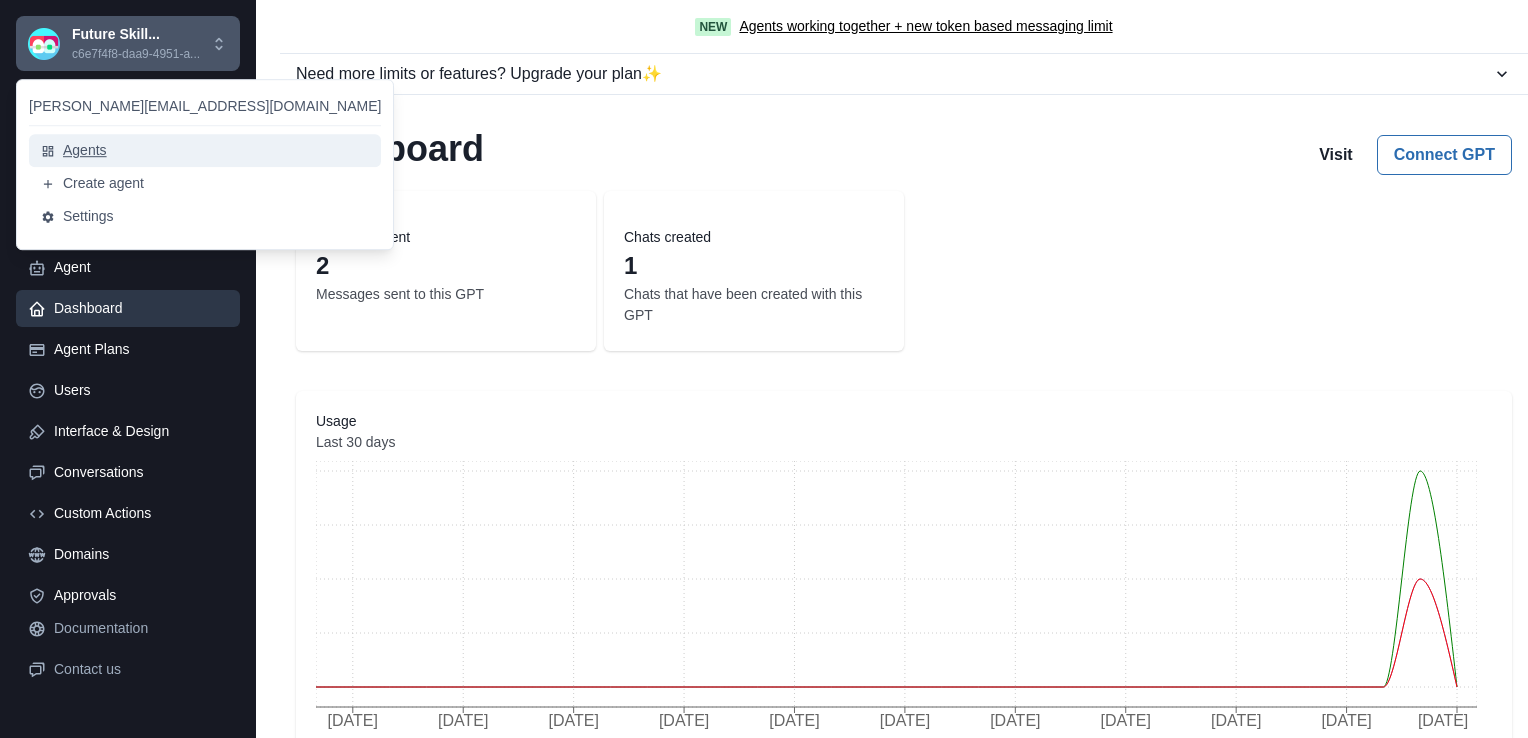 click on "Agents" at bounding box center (205, 150) 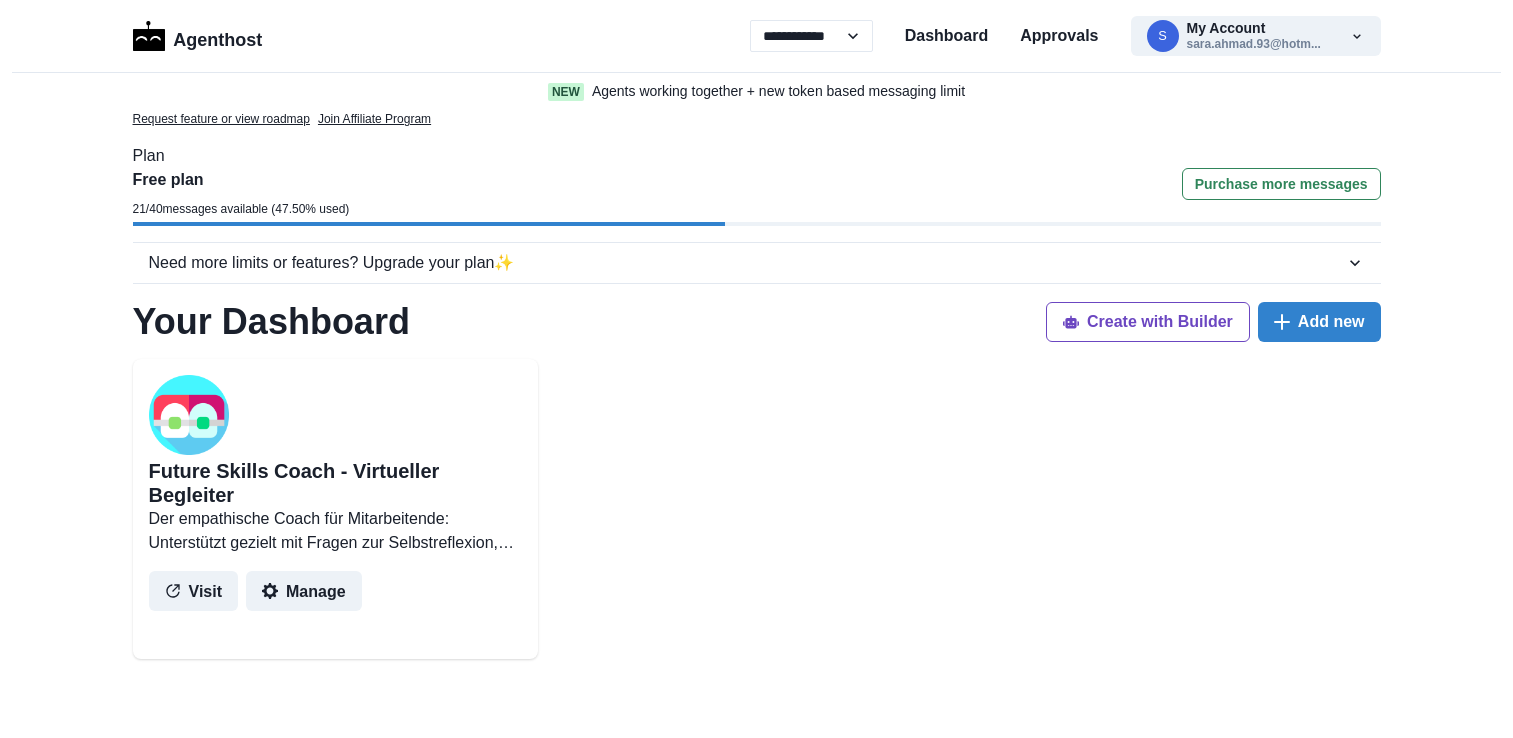 scroll, scrollTop: 0, scrollLeft: 0, axis: both 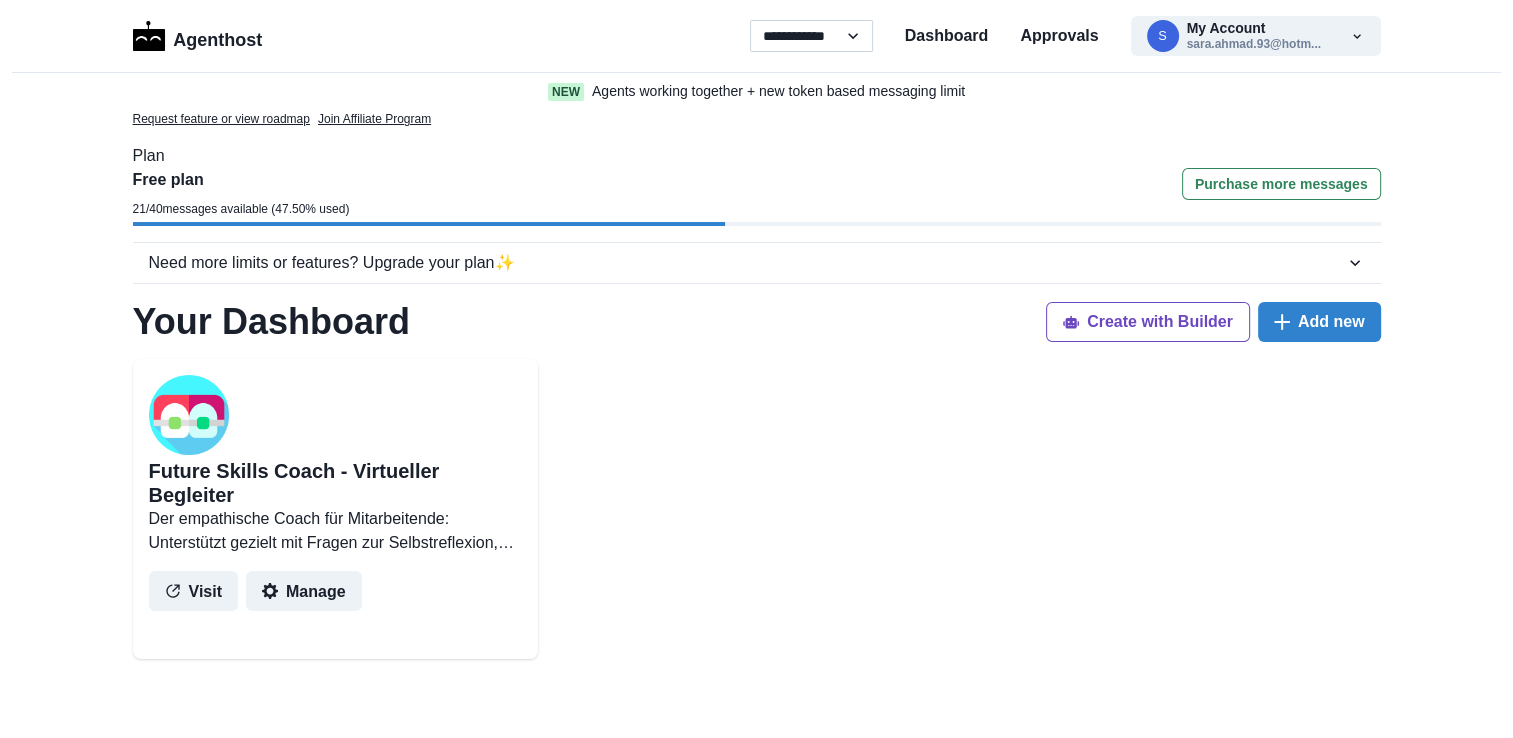 click on "**********" at bounding box center [811, 36] 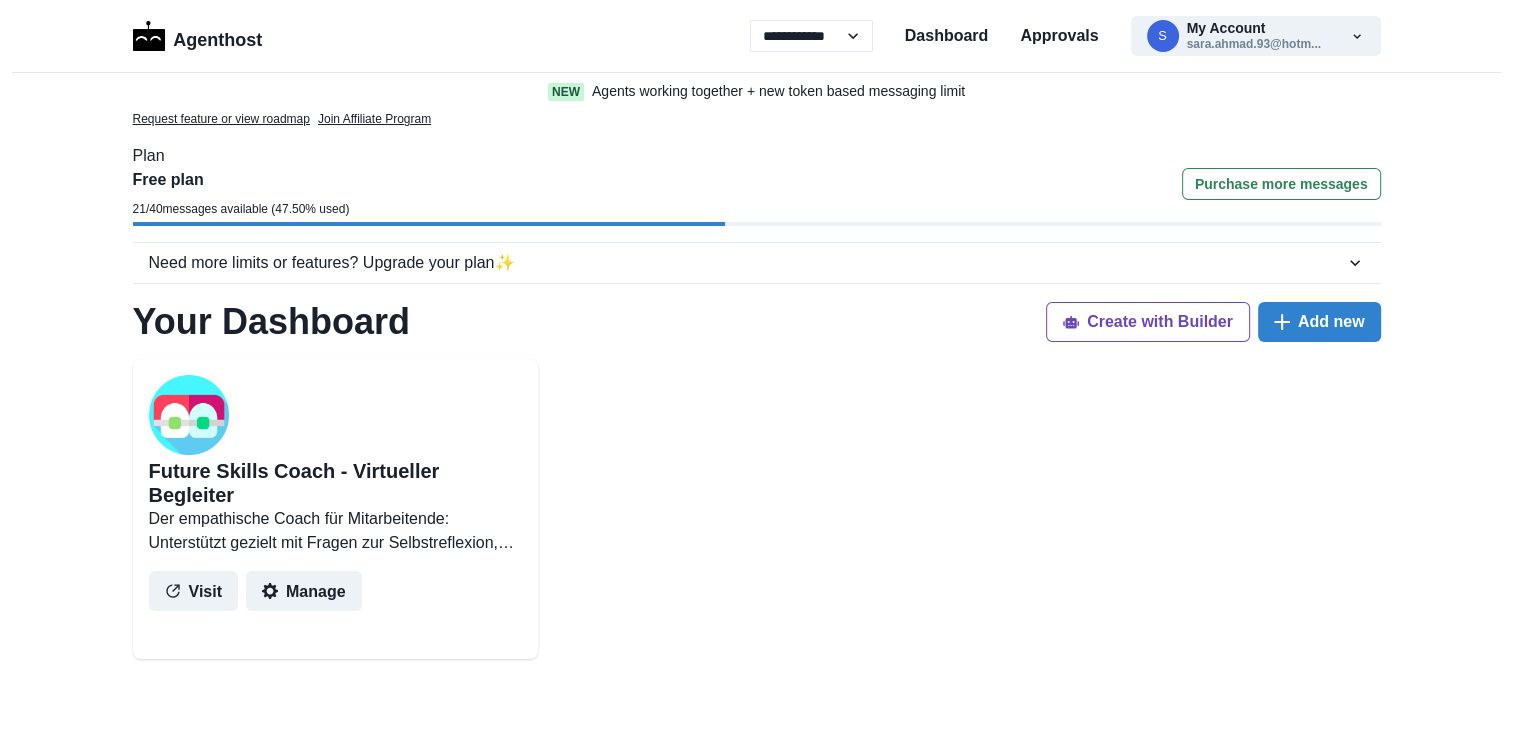 select on "**" 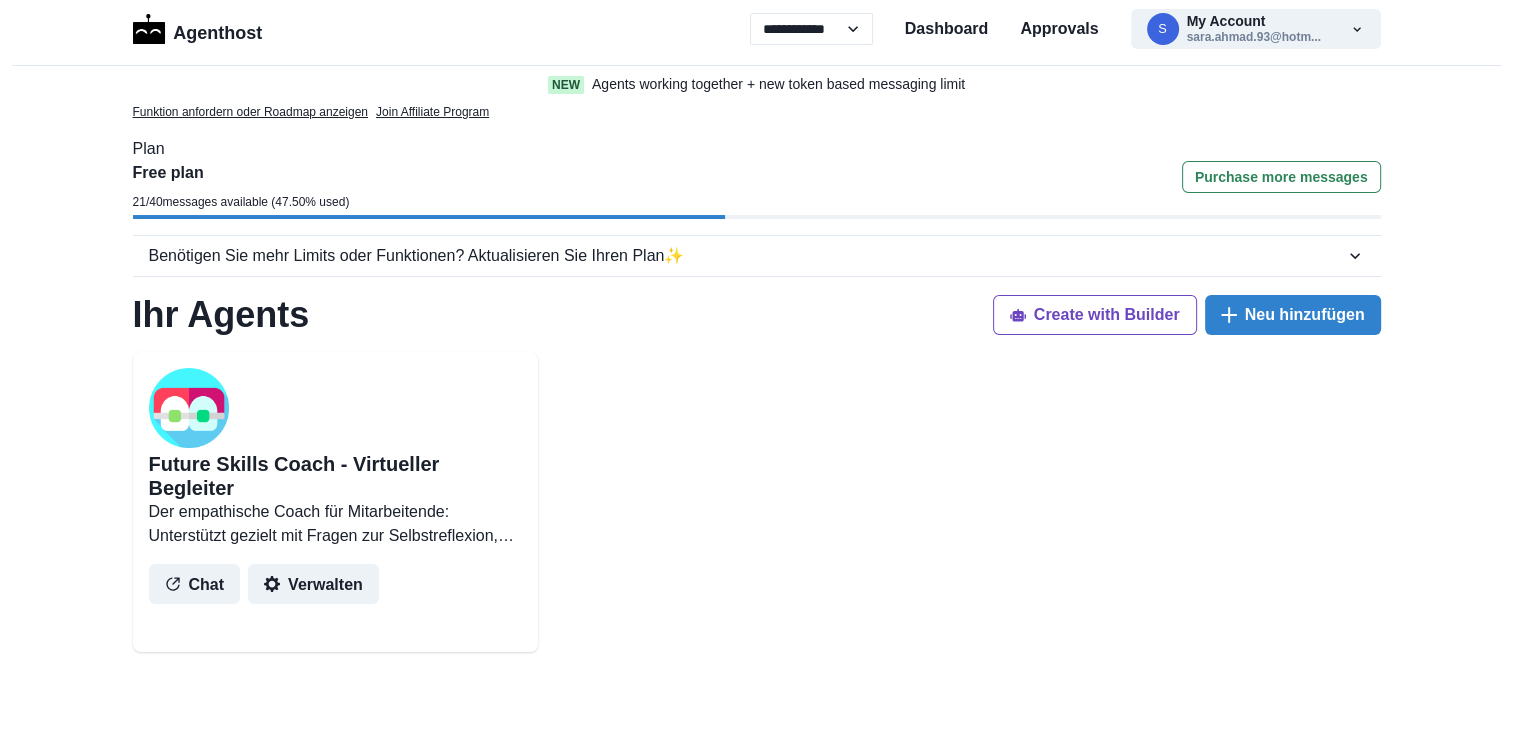 scroll, scrollTop: 4, scrollLeft: 0, axis: vertical 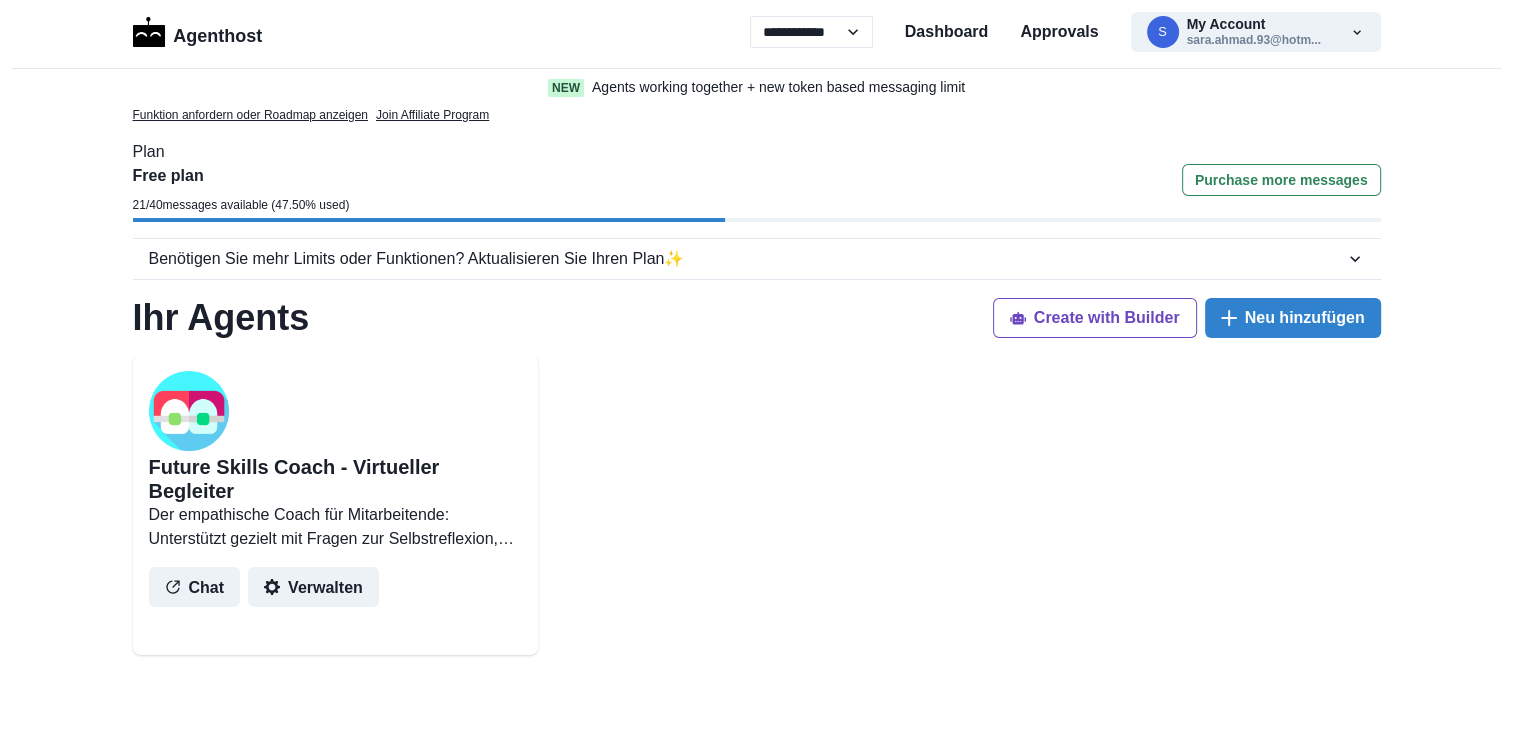 click on "Future Skills Coach - Virtueller Begleiter Der empathische Coach für Mitarbeitende: Unterstützt gezielt mit Fragen zur Selbstreflexion, erkennt Stärken und gibt motivierende Entwicklungstipps zu Future Skills – wertfrei und individuell. Chat Verwalten" at bounding box center (757, 555) 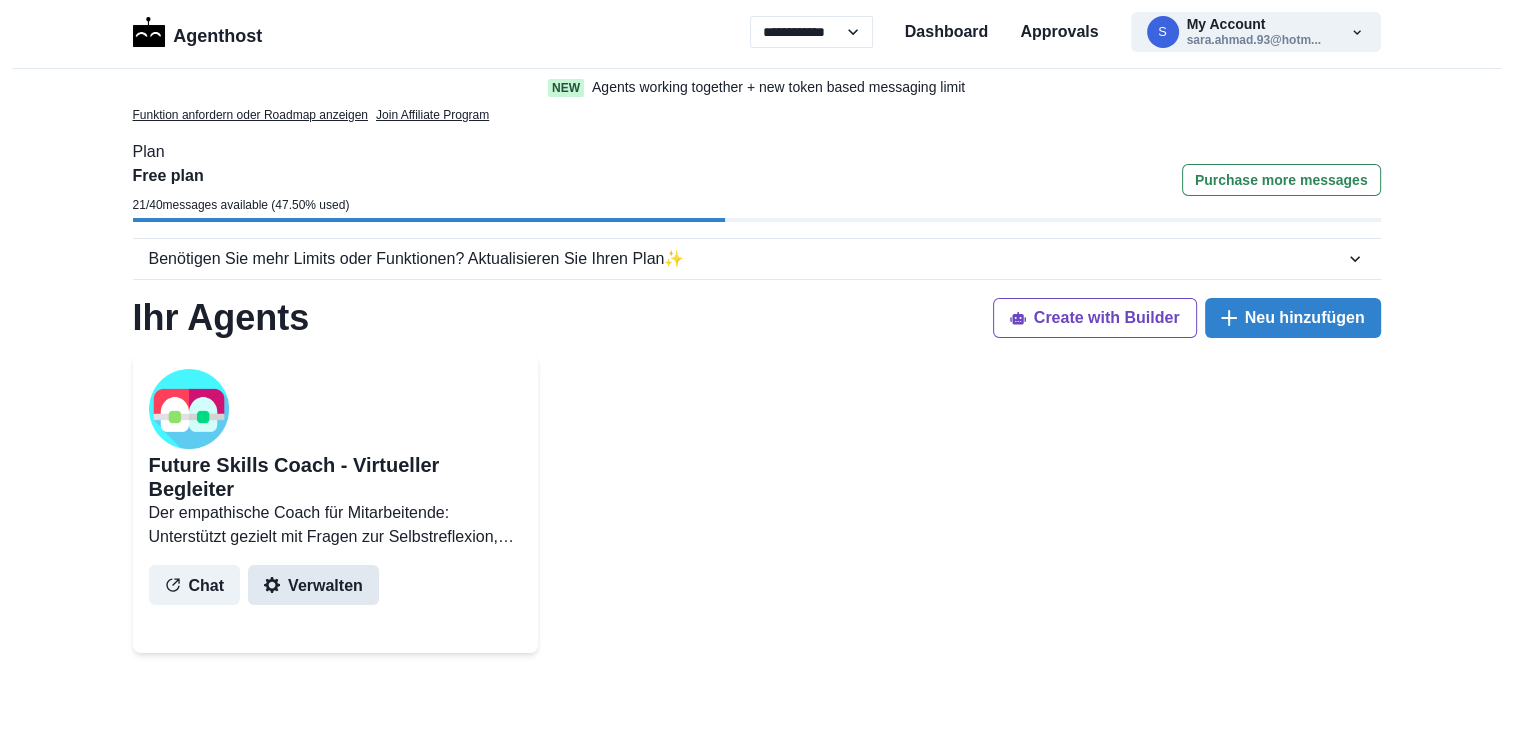 click on "Verwalten" at bounding box center (313, 585) 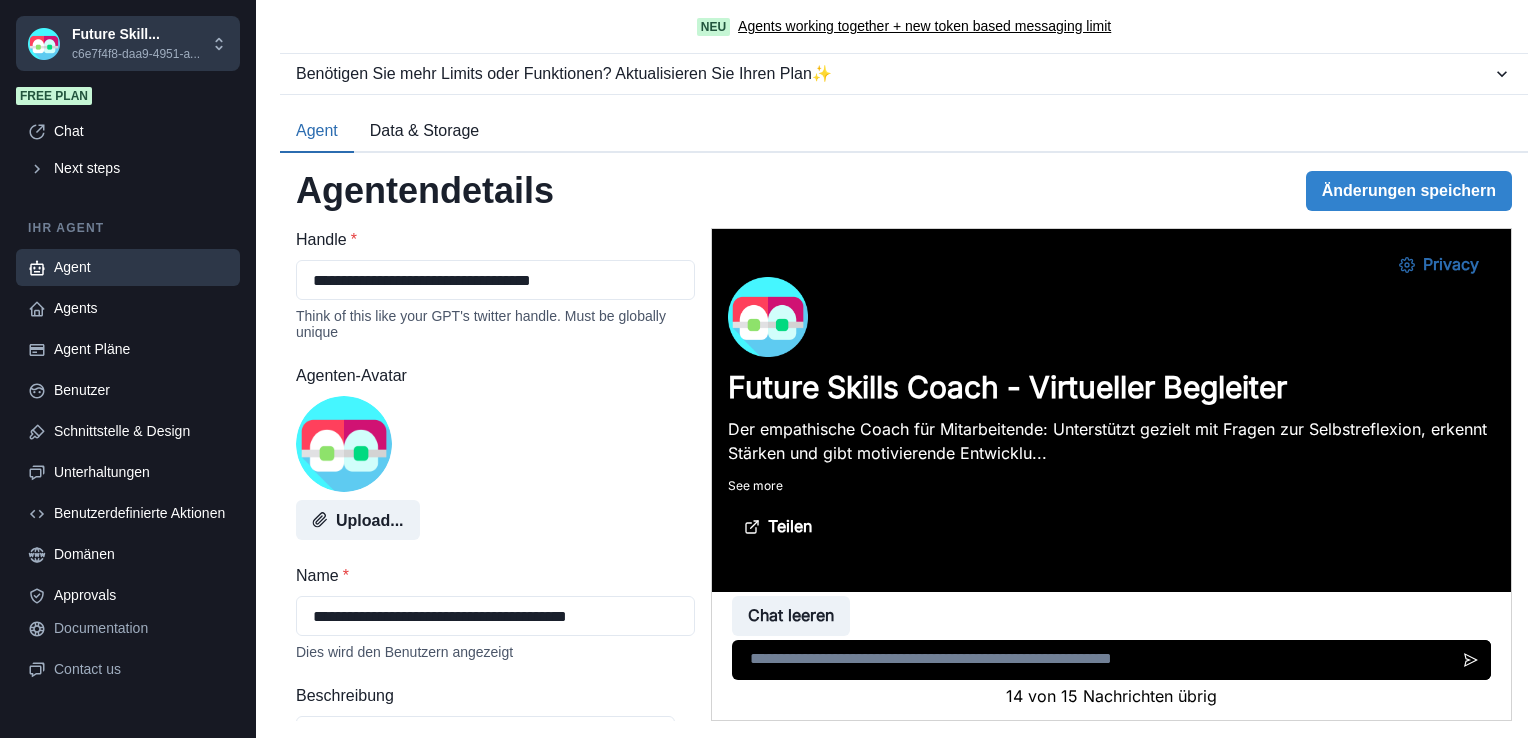 scroll, scrollTop: 0, scrollLeft: 0, axis: both 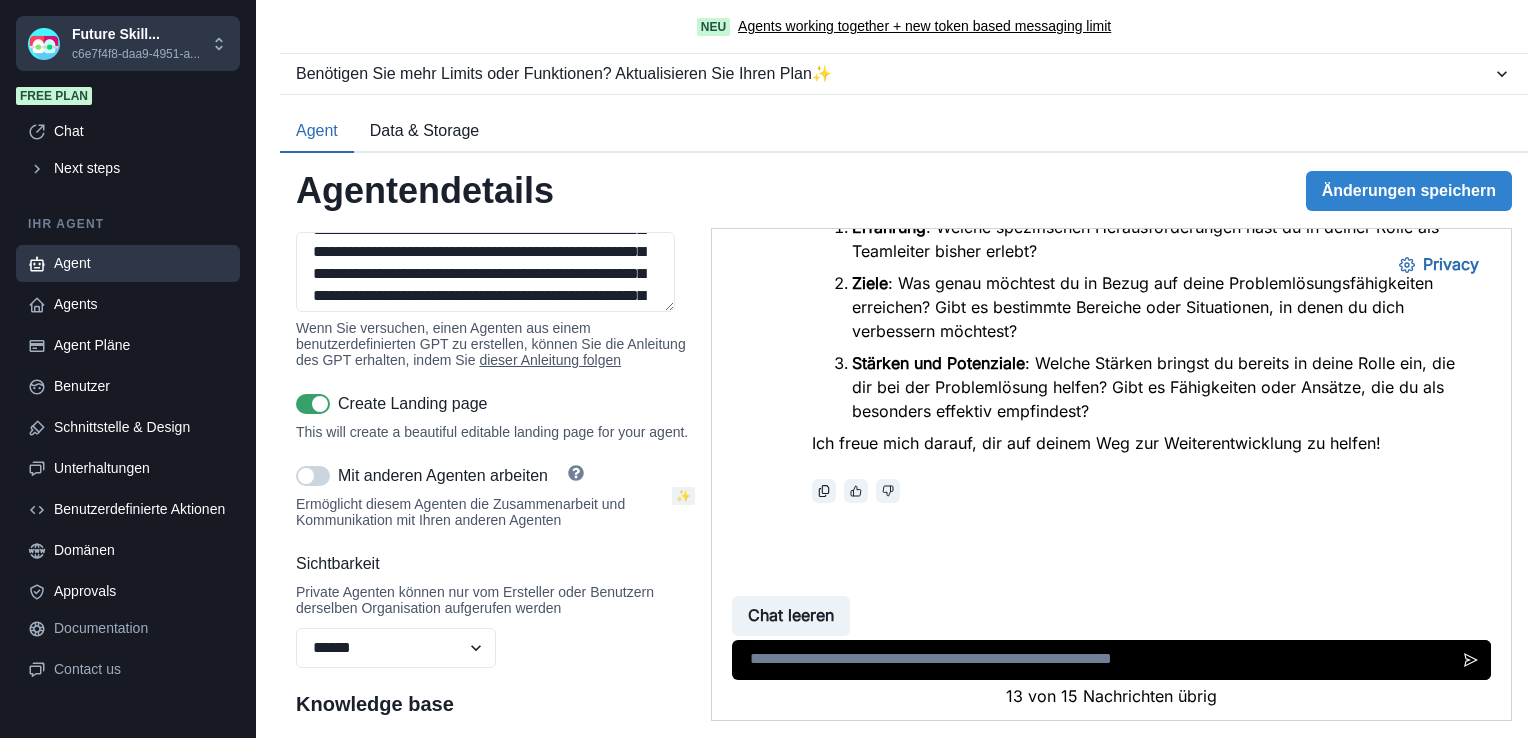 click at bounding box center [320, 404] 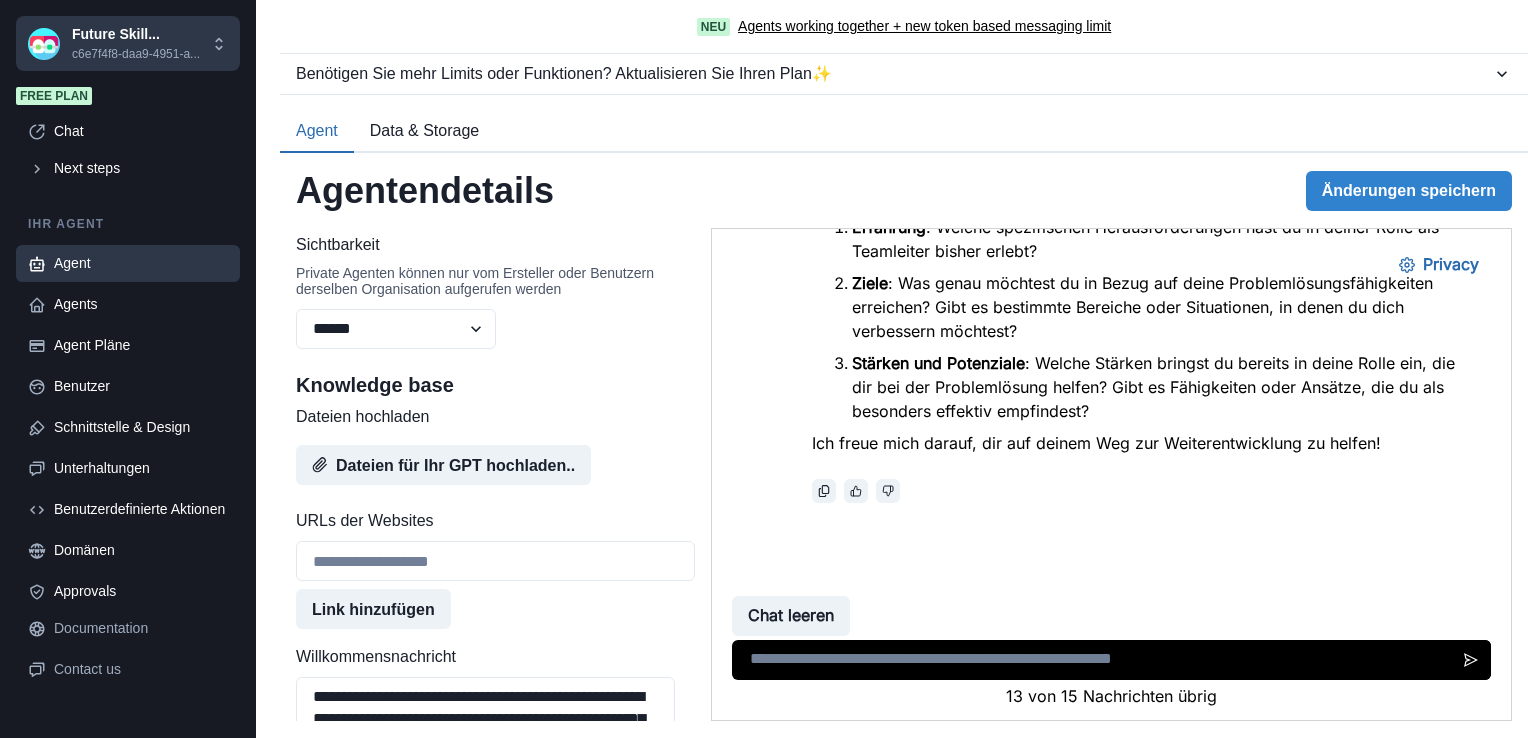 scroll, scrollTop: 980, scrollLeft: 0, axis: vertical 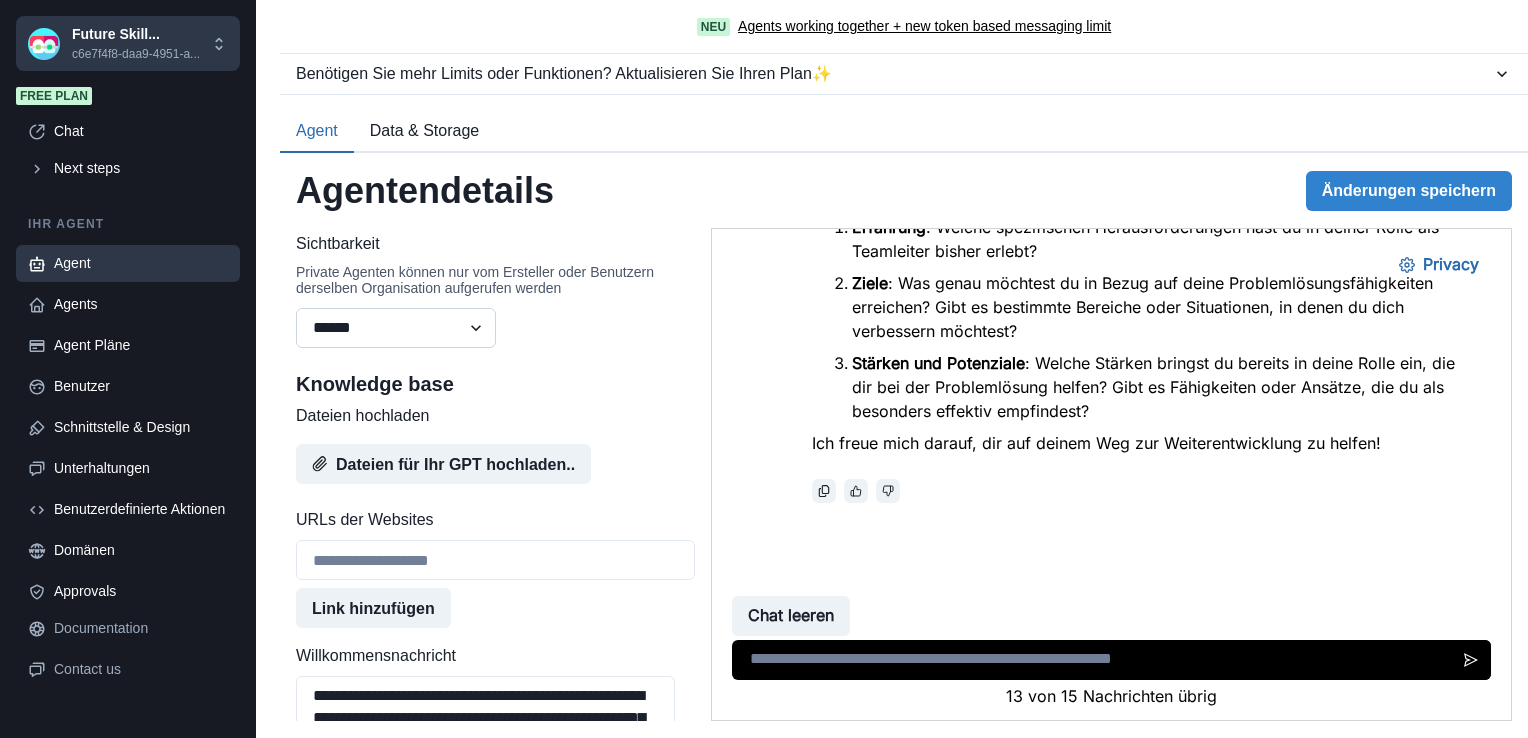 click on "**********" at bounding box center [396, 328] 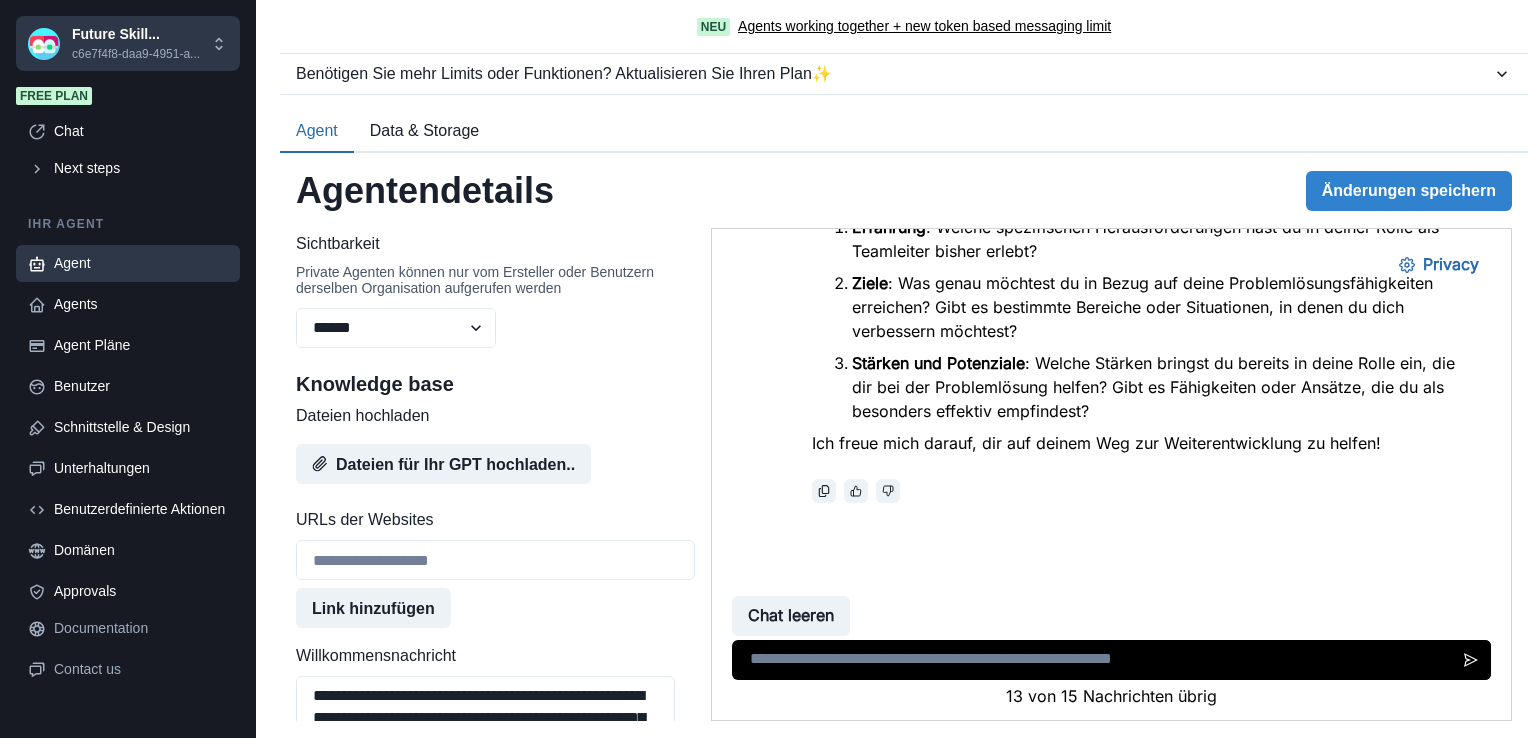 select on "******" 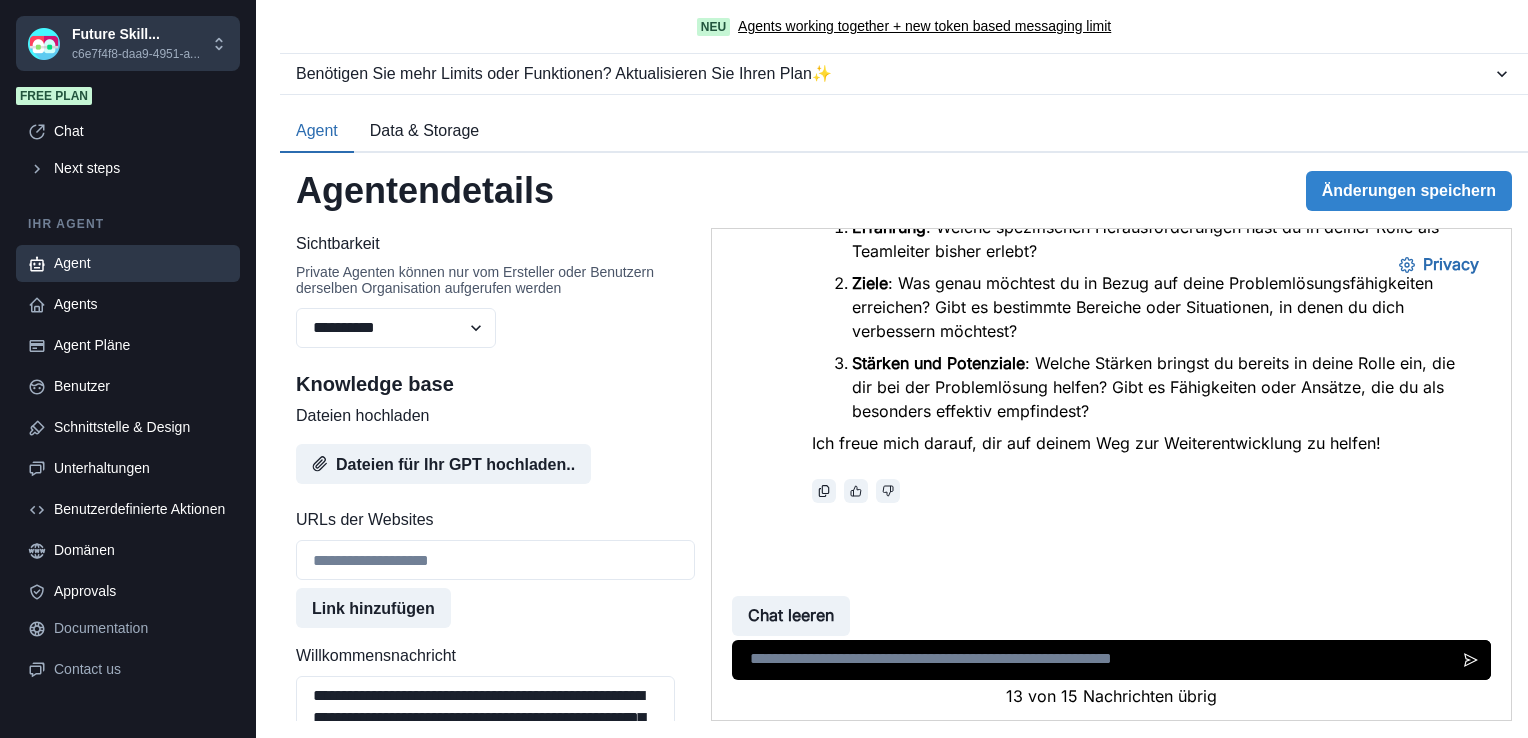 click on "**********" at bounding box center [396, 328] 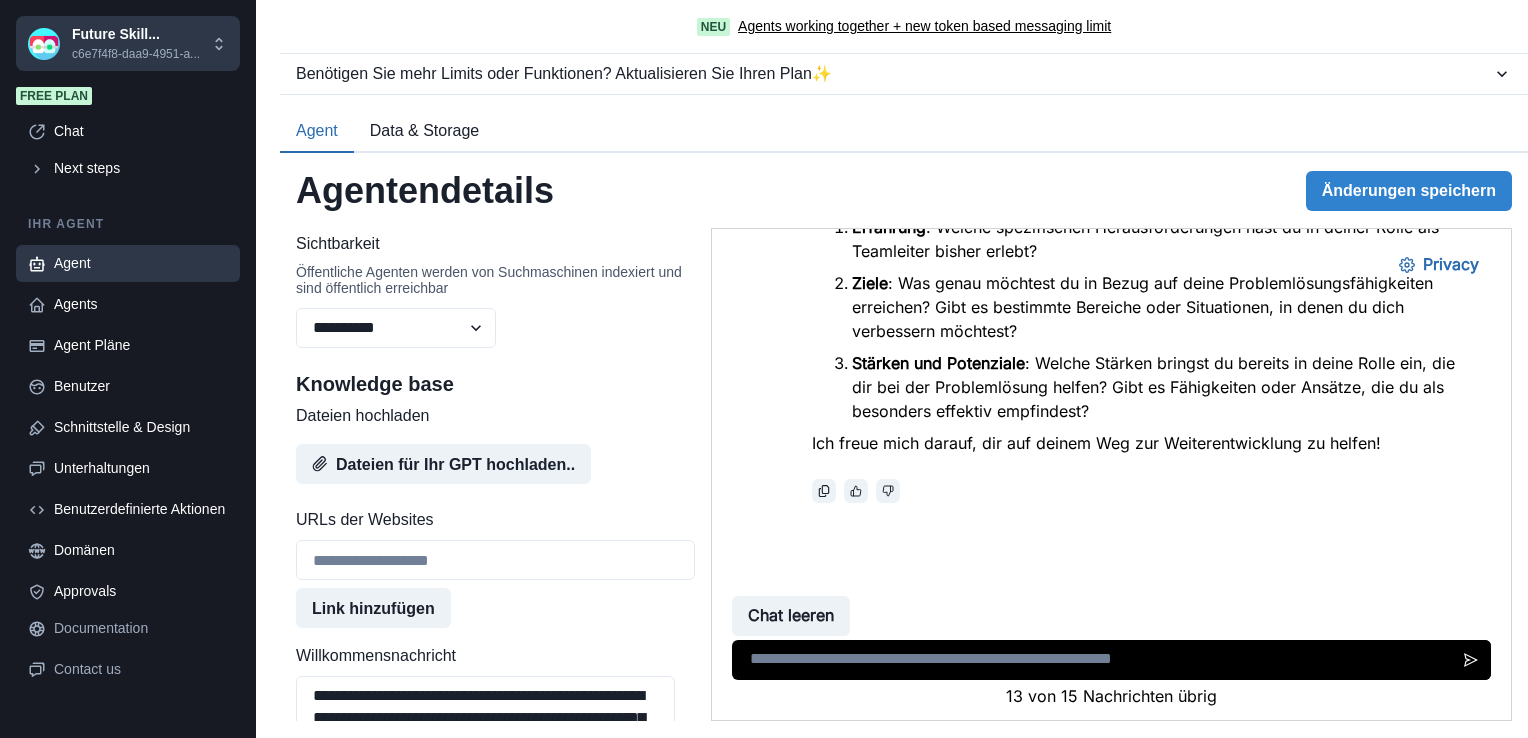 click on "Knowledge base" at bounding box center [495, 384] 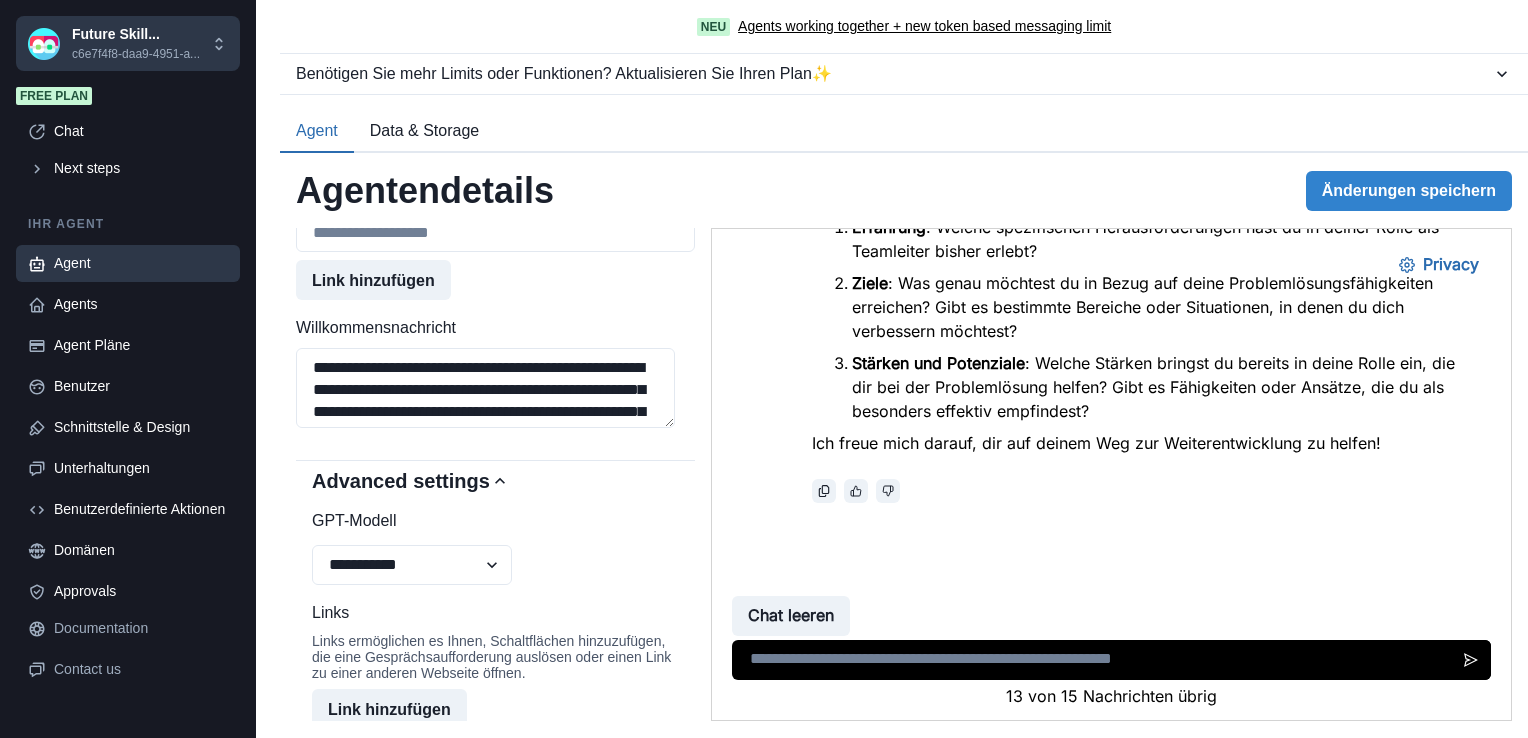 scroll, scrollTop: 1308, scrollLeft: 0, axis: vertical 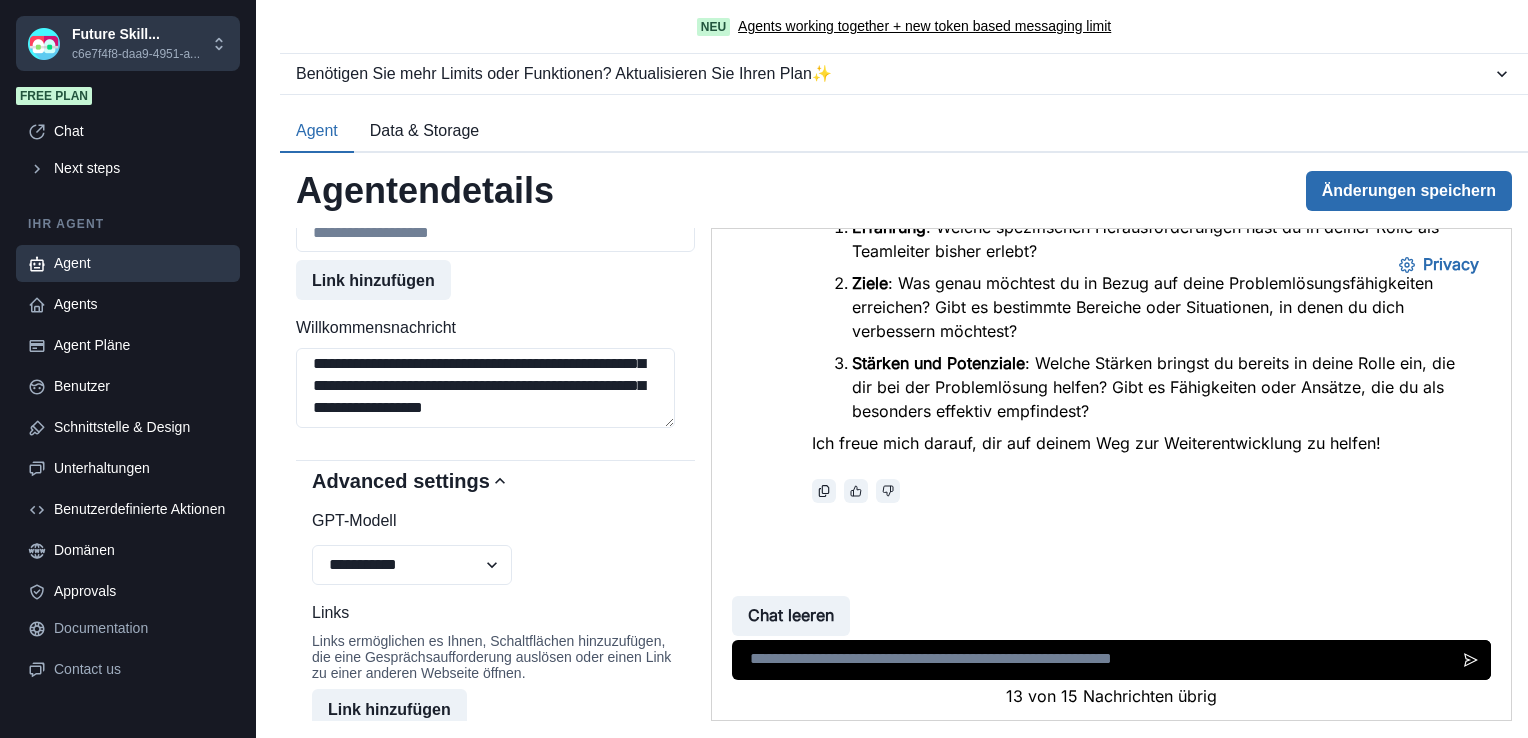 click on "Änderungen speichern" at bounding box center [1409, 191] 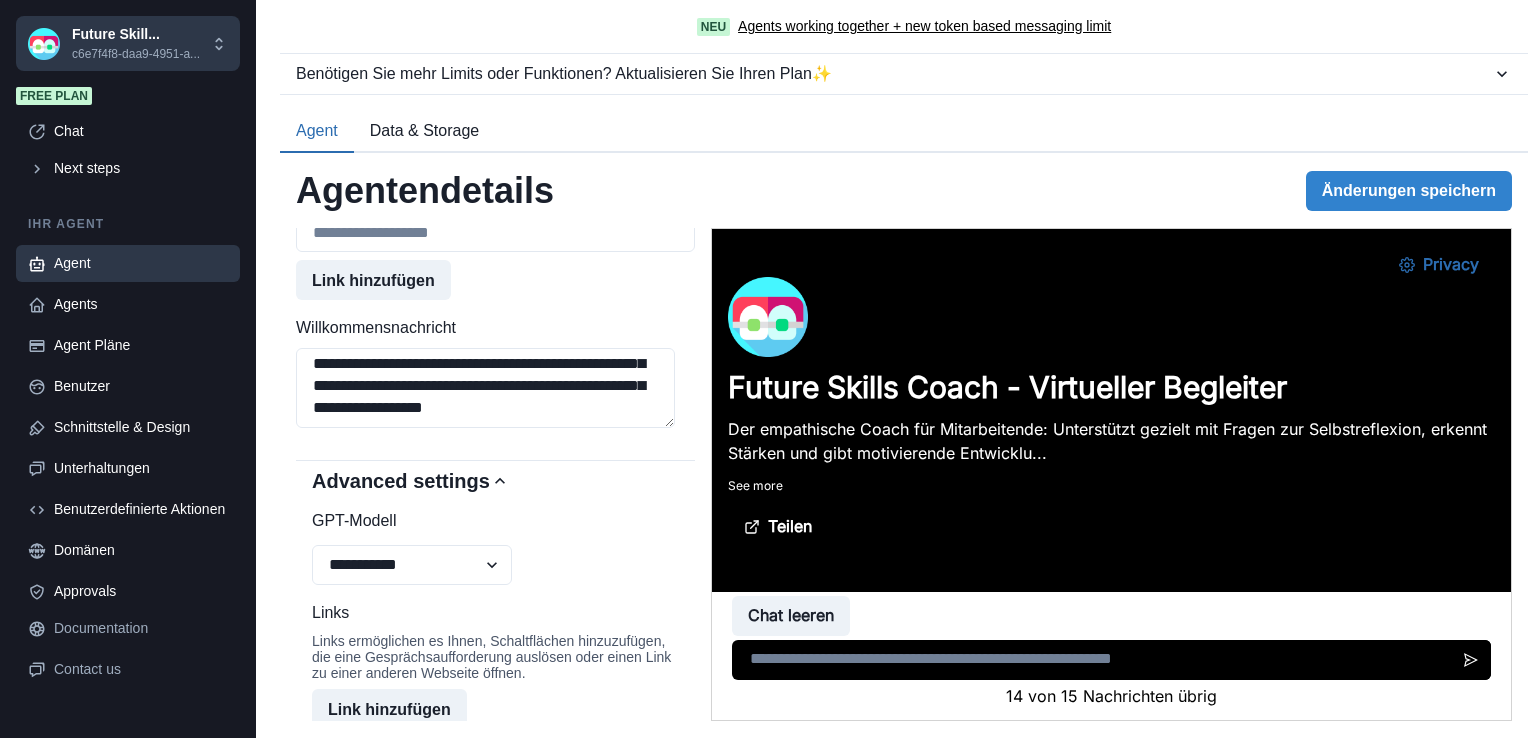 scroll, scrollTop: 0, scrollLeft: 0, axis: both 